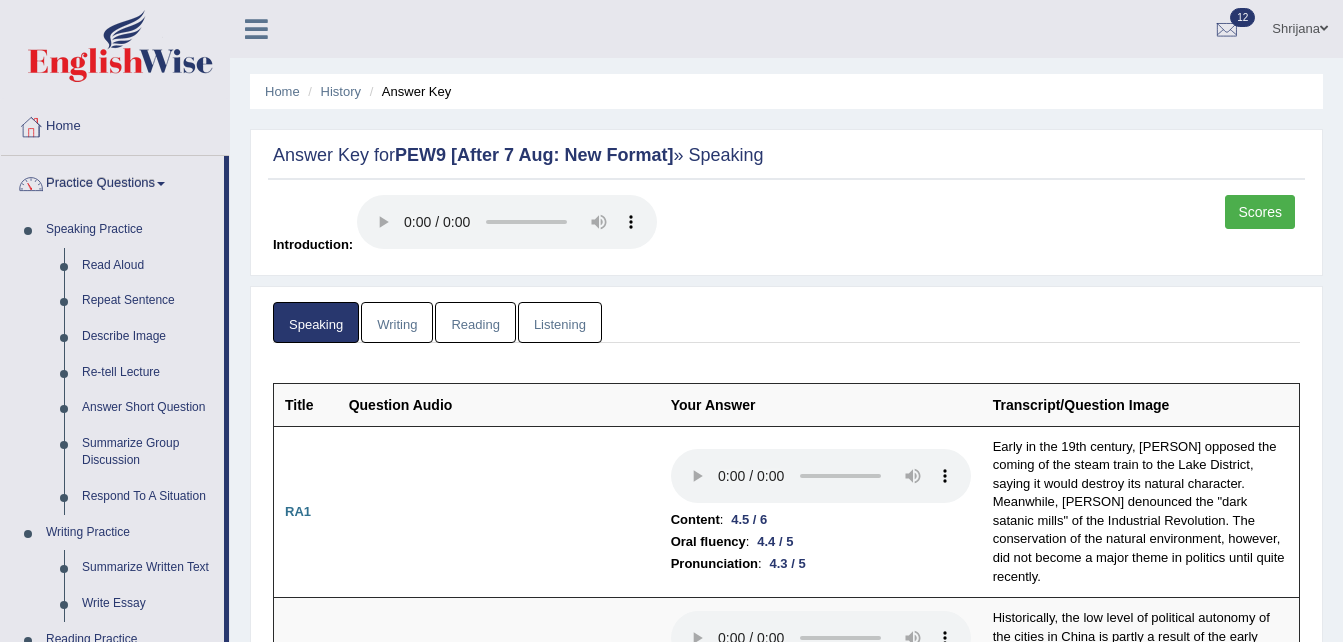 scroll, scrollTop: 656, scrollLeft: 0, axis: vertical 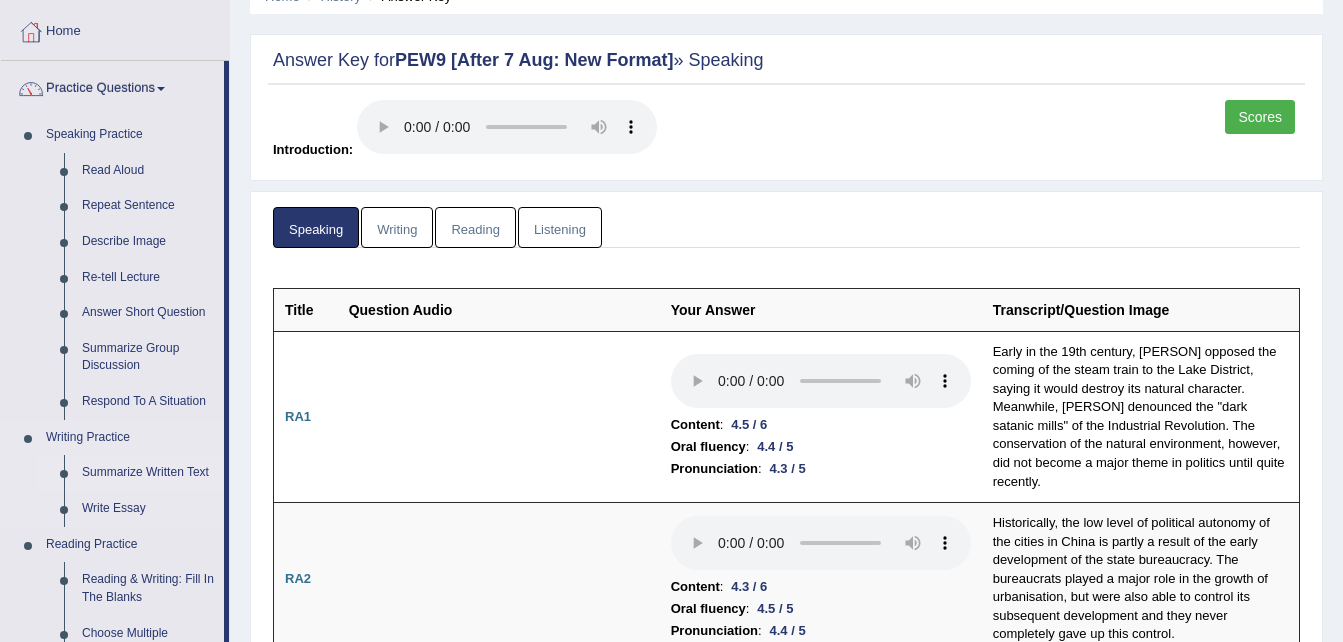 click on "Summarize Written Text" at bounding box center (148, 473) 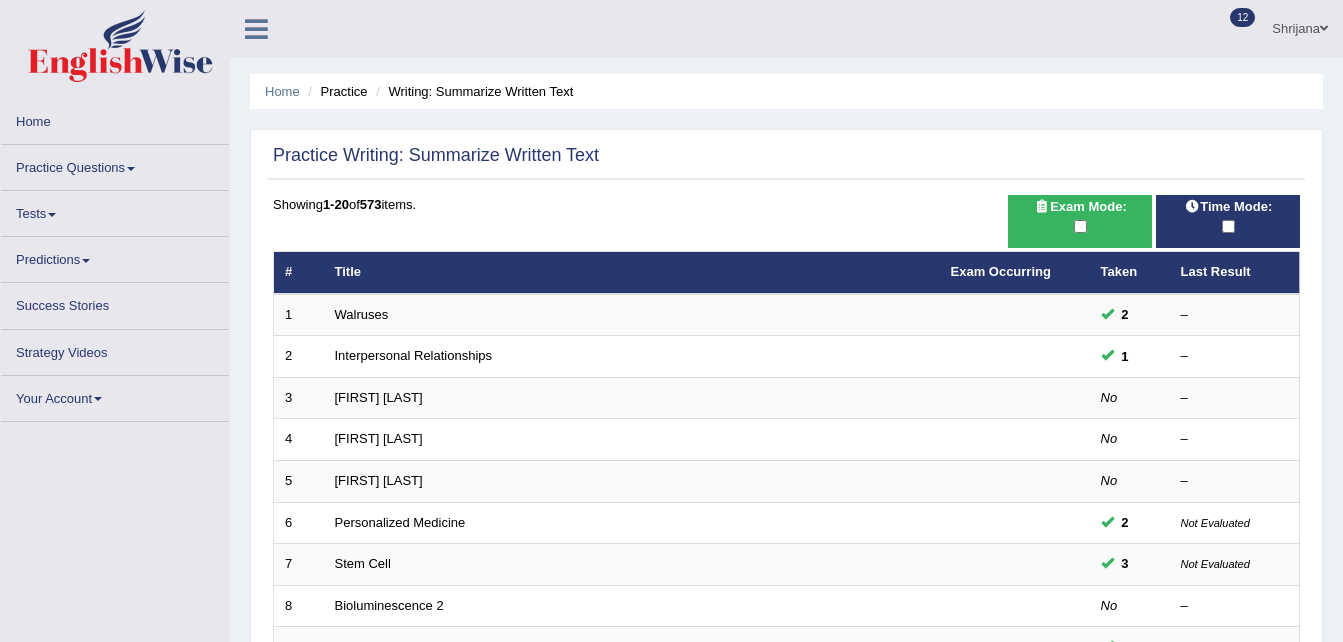 scroll, scrollTop: 0, scrollLeft: 0, axis: both 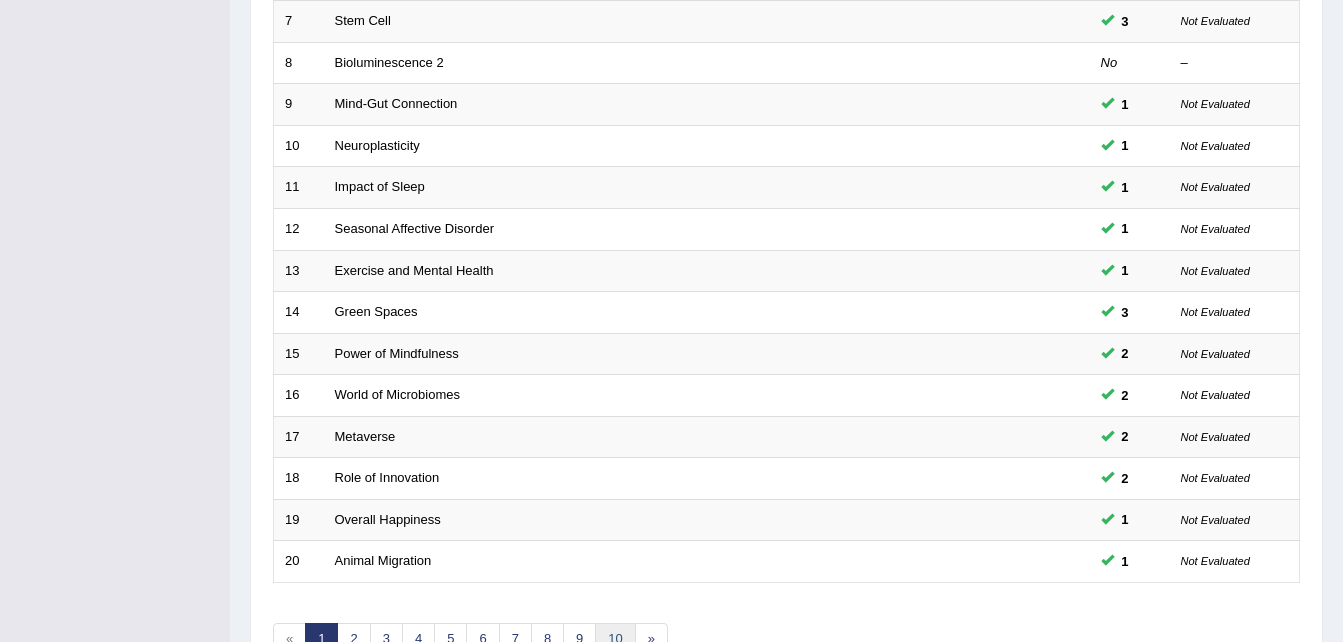 click on "10" at bounding box center (615, 639) 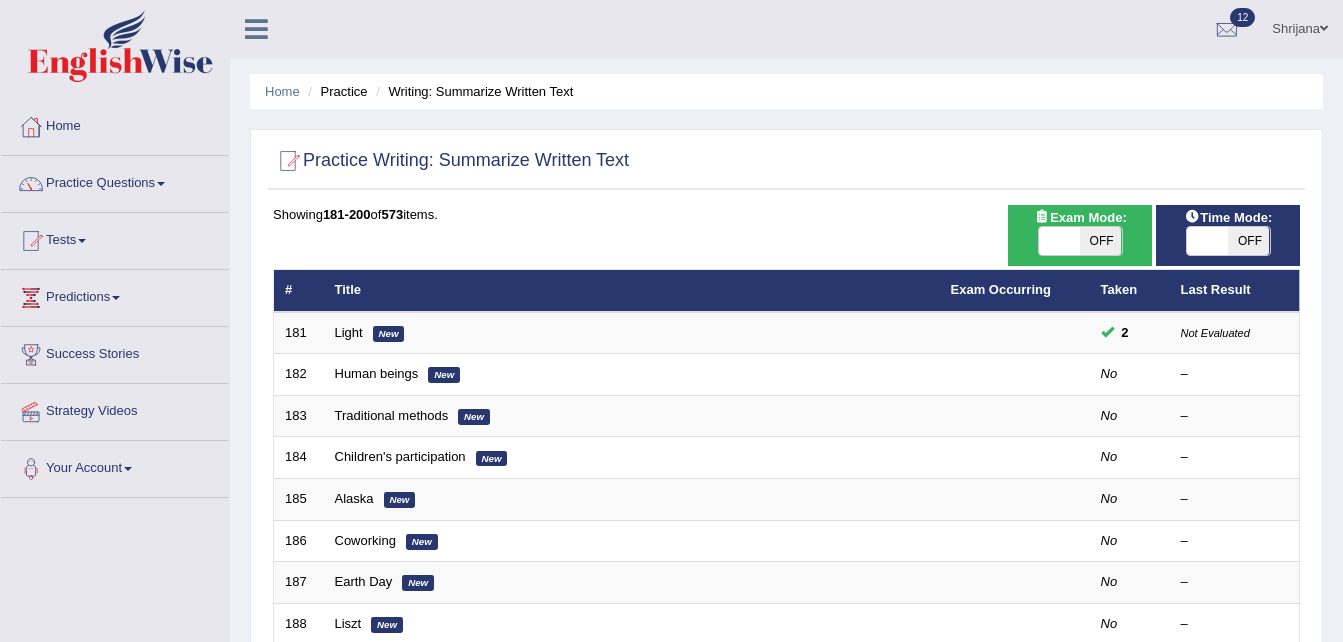 scroll, scrollTop: 561, scrollLeft: 0, axis: vertical 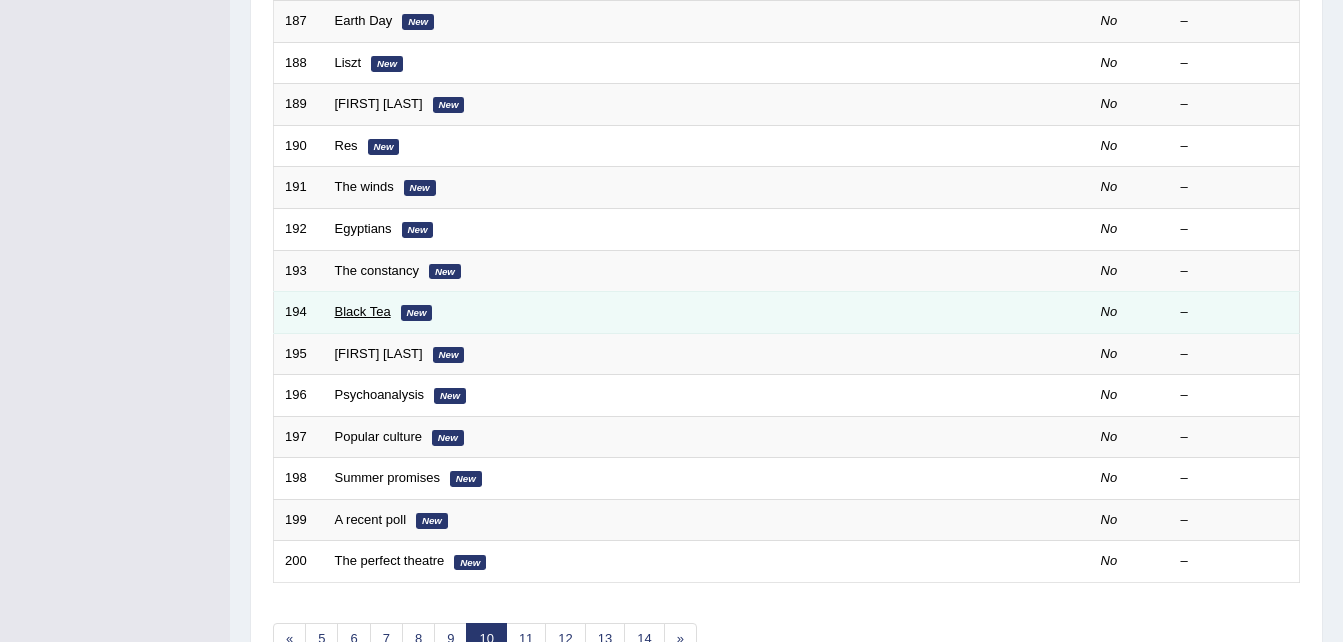 click on "Black Tea" at bounding box center (363, 311) 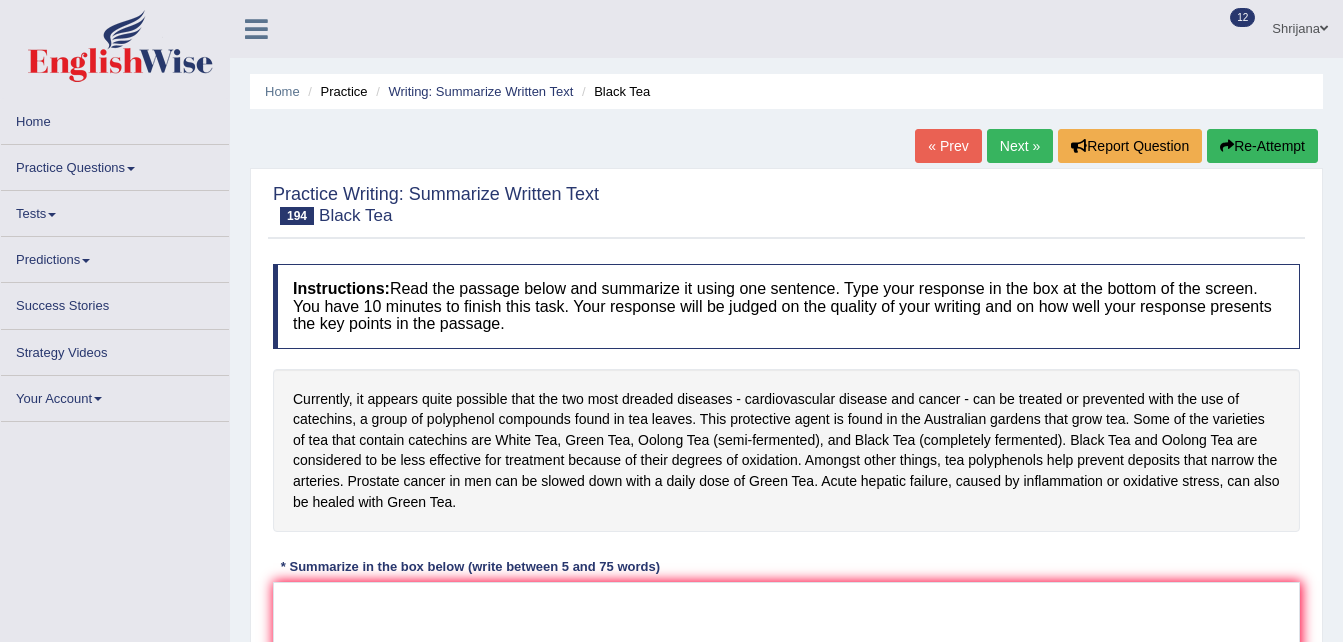 scroll, scrollTop: 0, scrollLeft: 0, axis: both 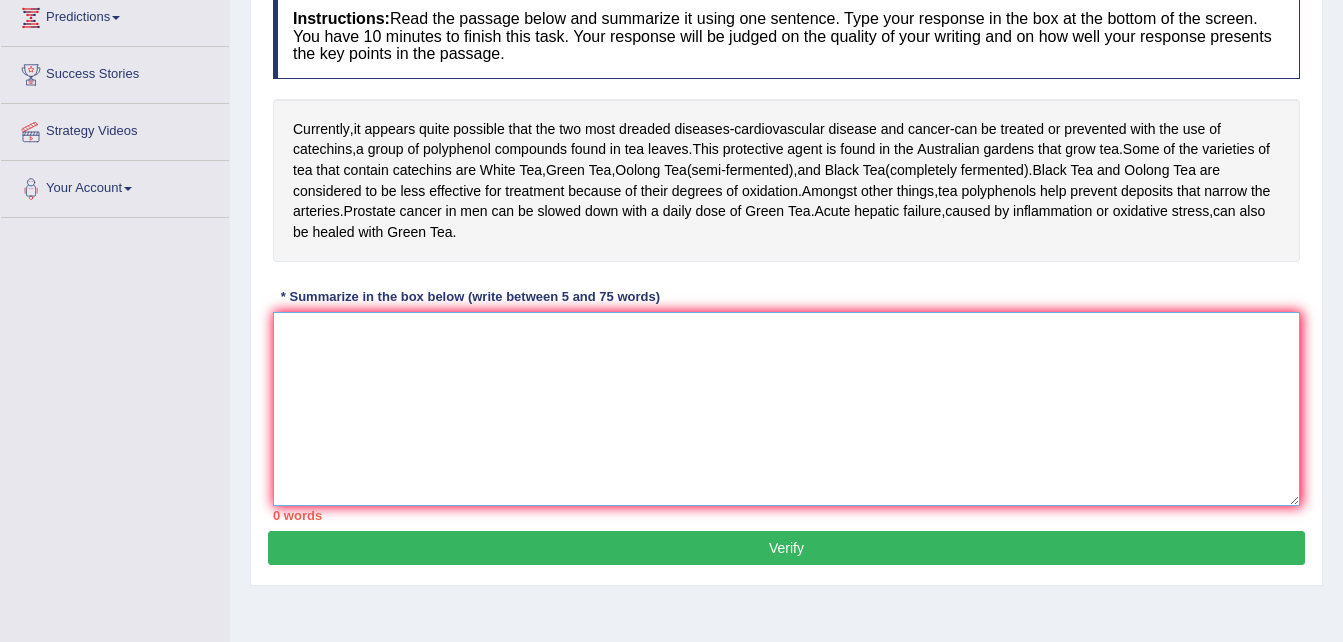 click at bounding box center (786, 409) 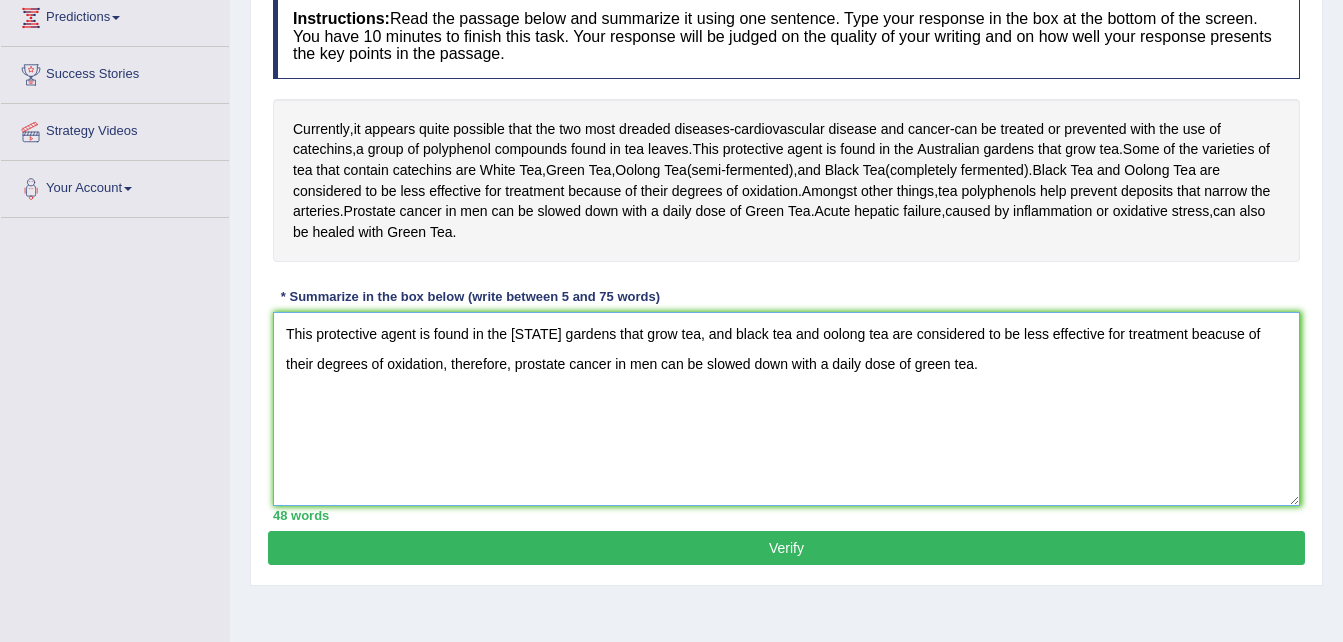 click on "This protective agent is found in the Australian gardens that grow tea, and black tea and oolong tea are considered to be less effective for treatment beacuse of their degrees of oxidation, therefore, prostate cancer in men can be slowed down with a daily dose of green tea." at bounding box center (786, 409) 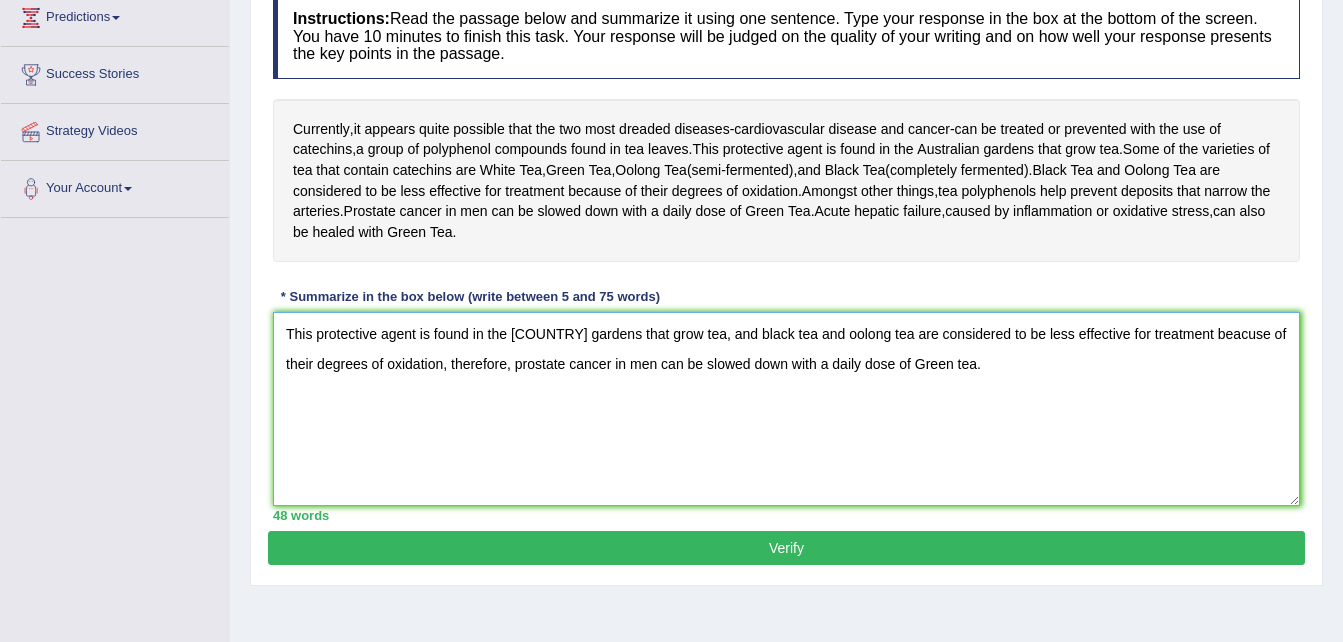 click on "This protective agent is found in the Australian gardens that grow tea, and black tea and oolong tea are considered to be less effective for treatment beacuse of their degrees of oxidation, therefore, prostate cancer in men can be slowed down with a daily dose of Green tea." at bounding box center [786, 409] 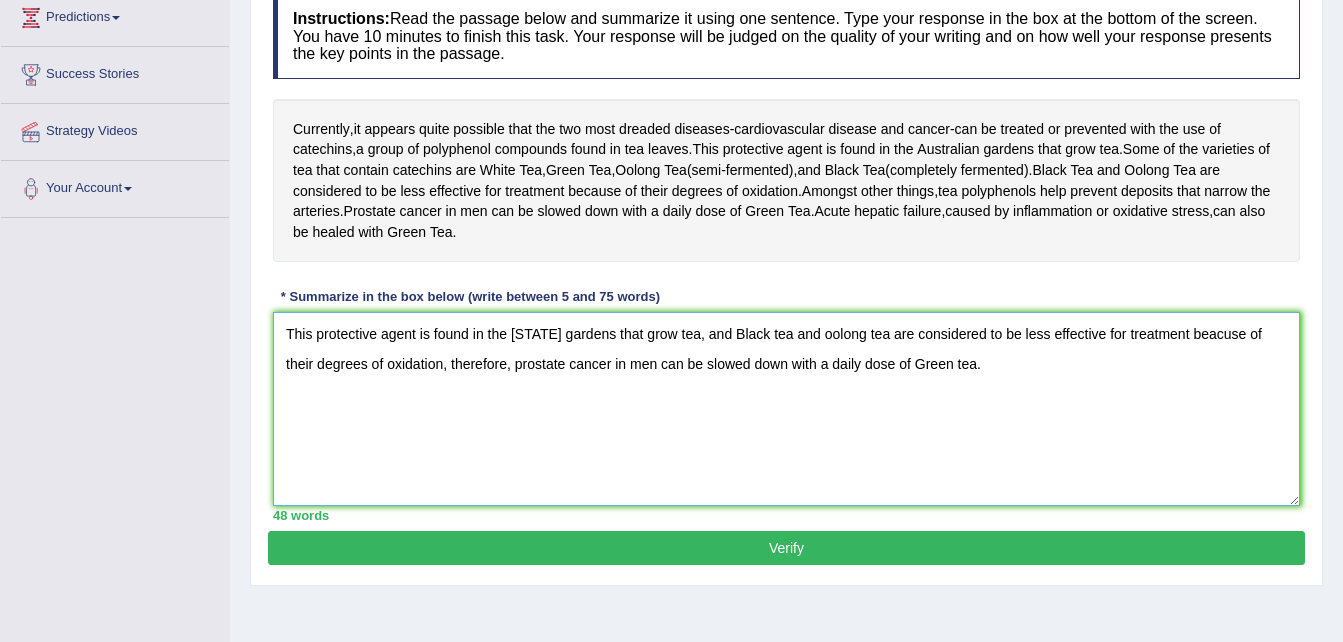 click on "This protective agent is found in the Australian gardens that grow tea, and Black tea and oolong tea are considered to be less effective for treatment beacuse of their degrees of oxidation, therefore, prostate cancer in men can be slowed down with a daily dose of Green tea." at bounding box center [786, 409] 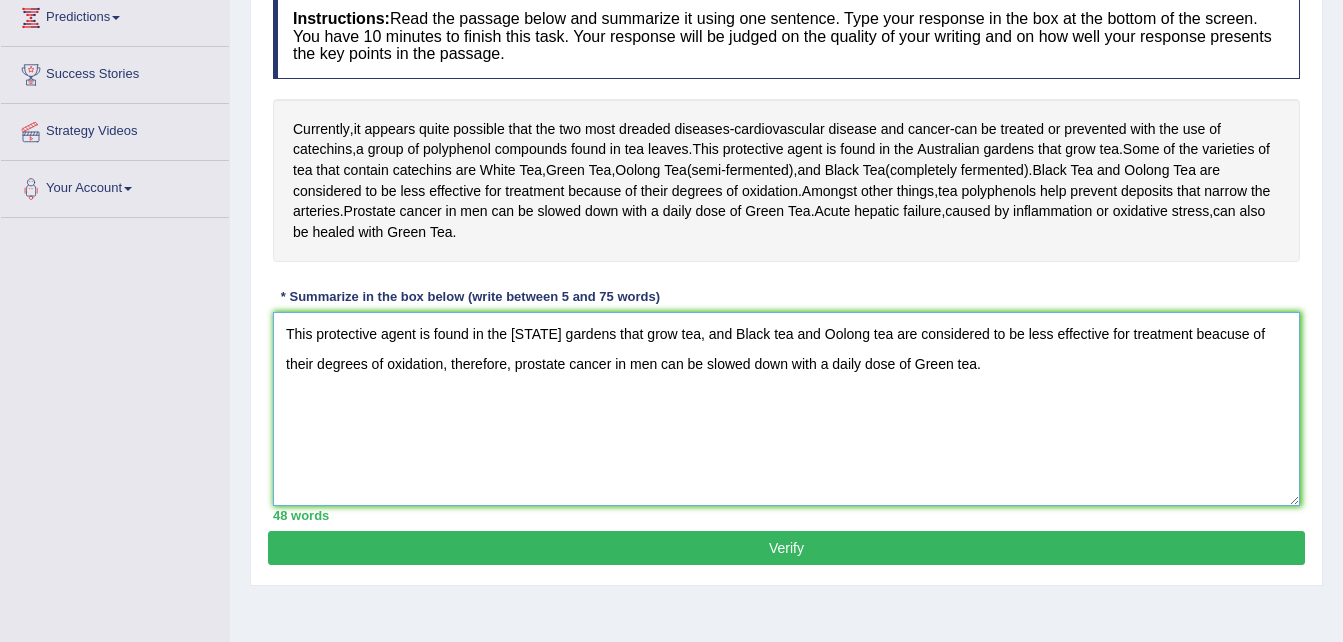 type on "This protective agent is found in the Australian gardens that grow tea, and Black tea and Oolong tea are considered to be less effective for treatment beacuse of their degrees of oxidation, therefore, prostate cancer in men can be slowed down with a daily dose of Green tea." 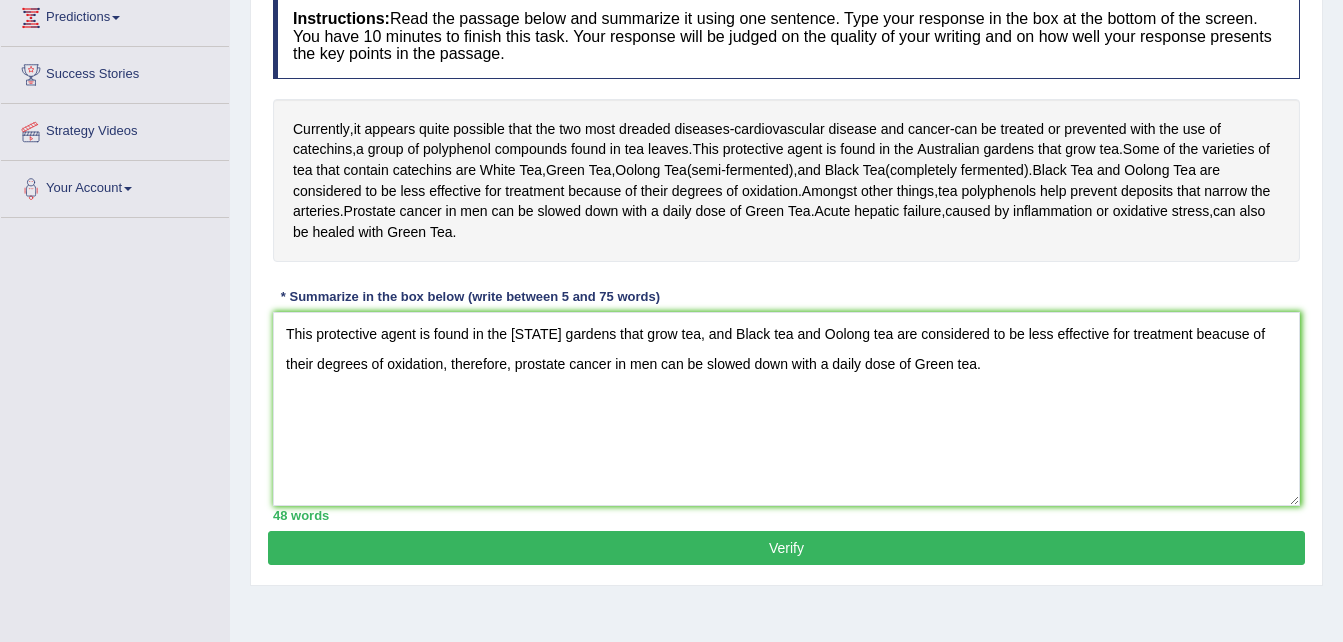 click on "Verify" at bounding box center (786, 548) 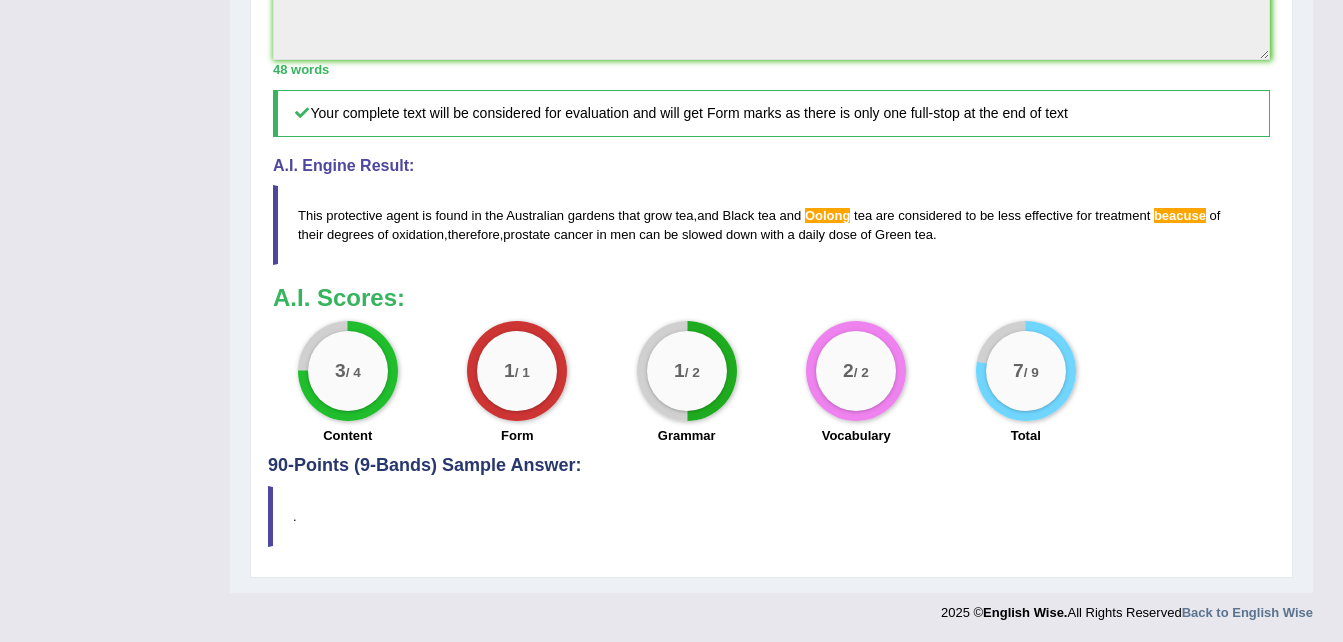 scroll, scrollTop: 697, scrollLeft: 0, axis: vertical 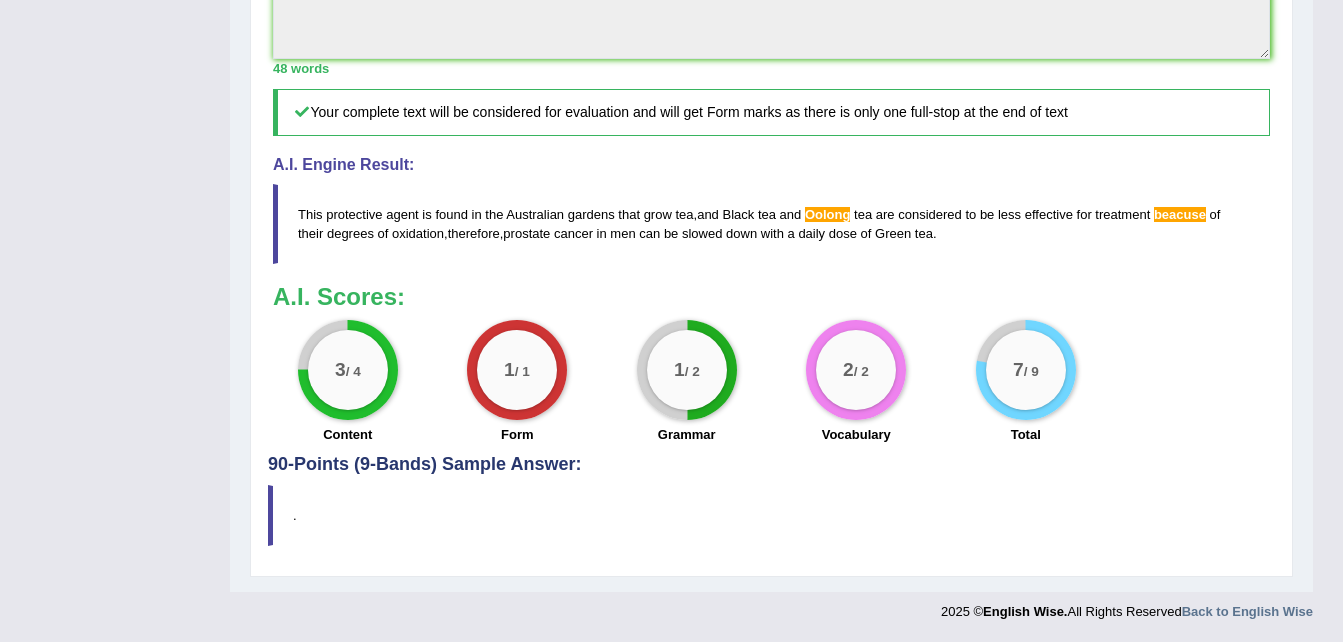 click on "beacuse" at bounding box center [1180, 214] 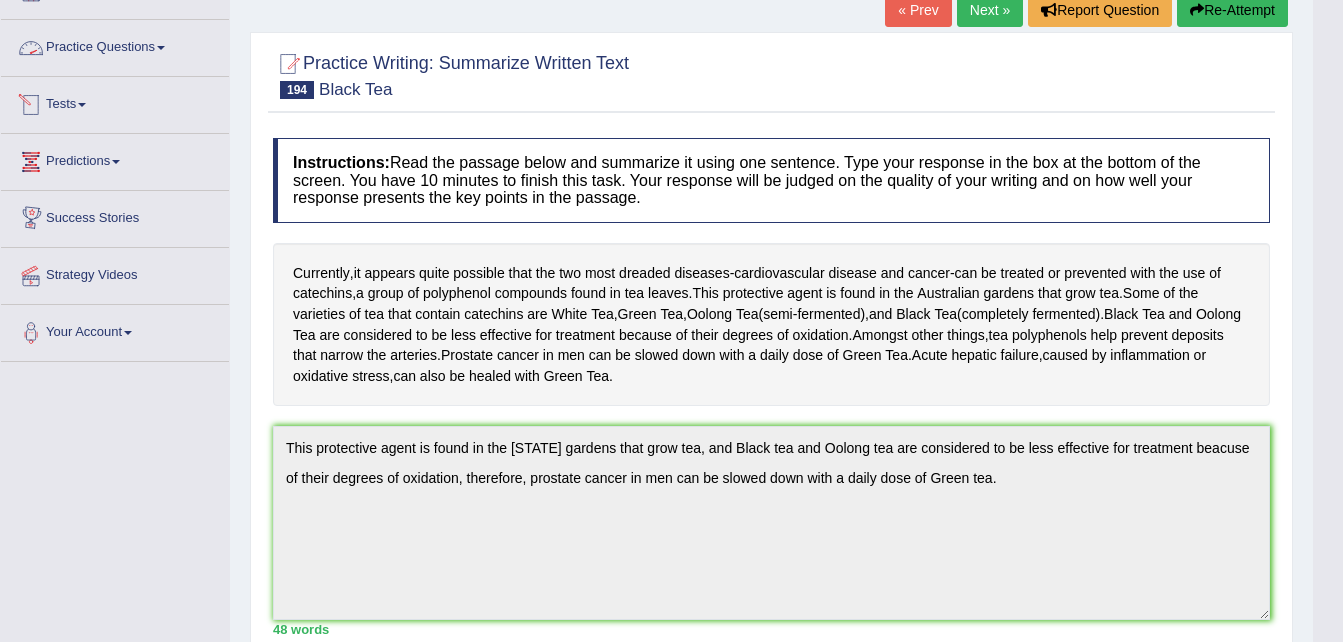 click on "Practice Questions" at bounding box center [115, 45] 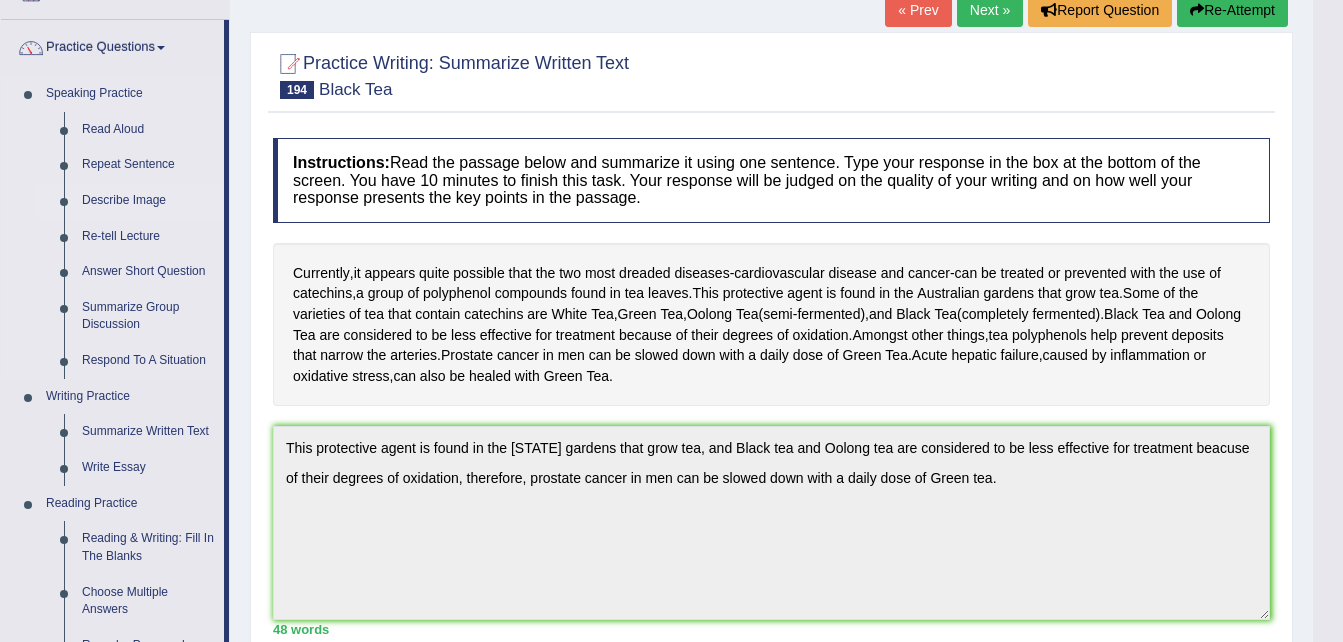 click on "Describe Image" at bounding box center (148, 201) 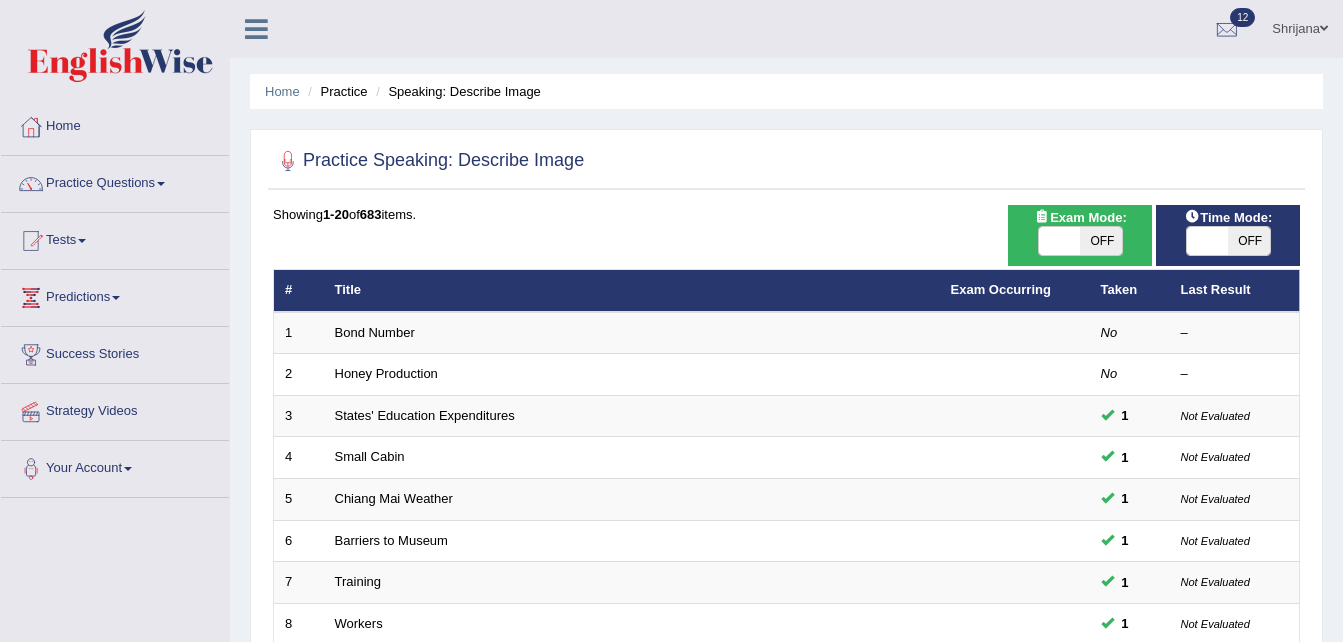 scroll, scrollTop: 569, scrollLeft: 0, axis: vertical 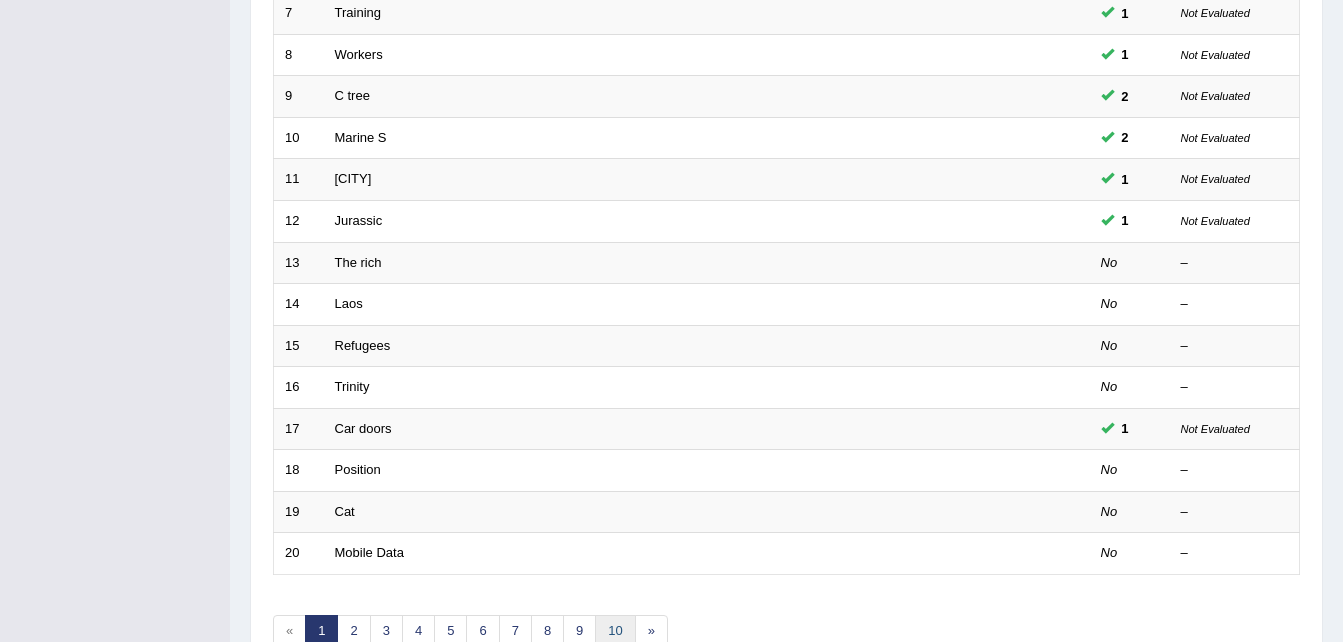 click on "10" at bounding box center (615, 631) 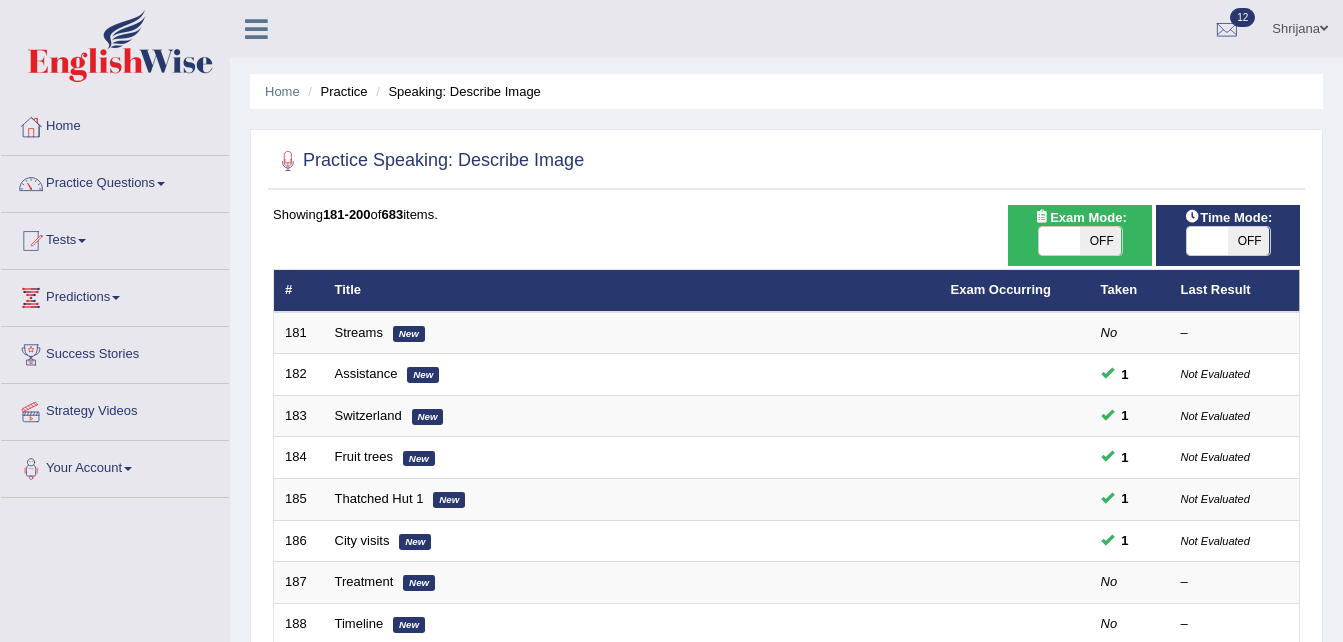 scroll, scrollTop: 561, scrollLeft: 0, axis: vertical 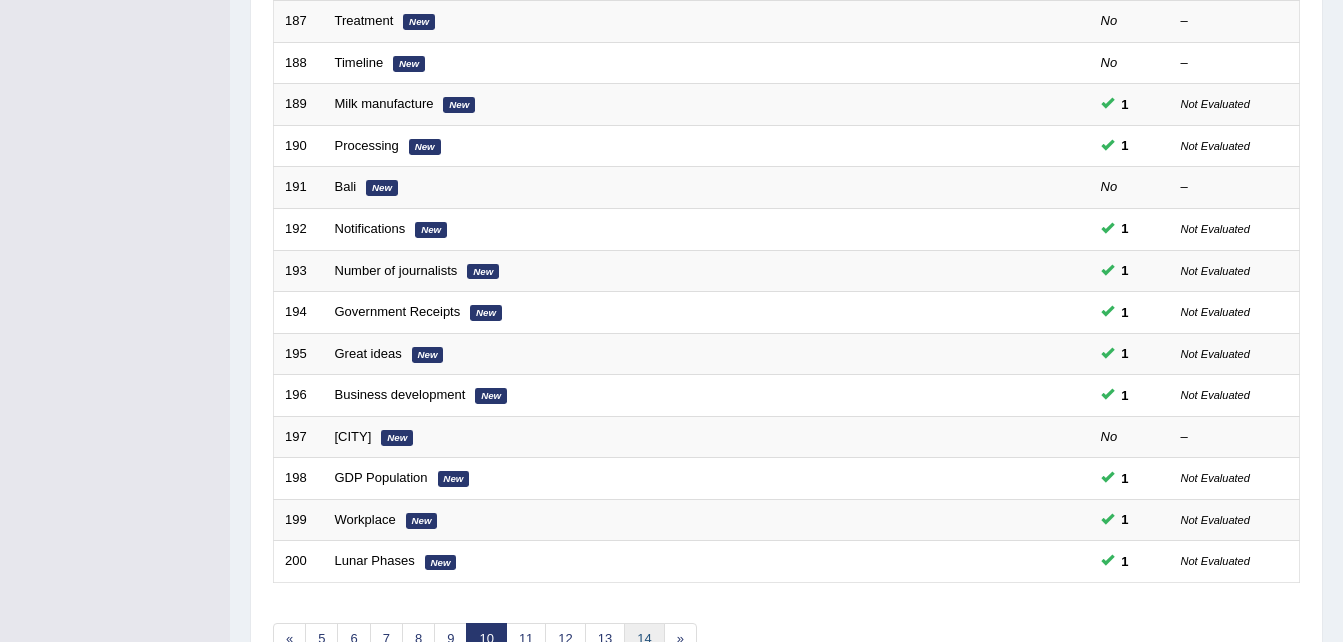 click on "14" at bounding box center (644, 639) 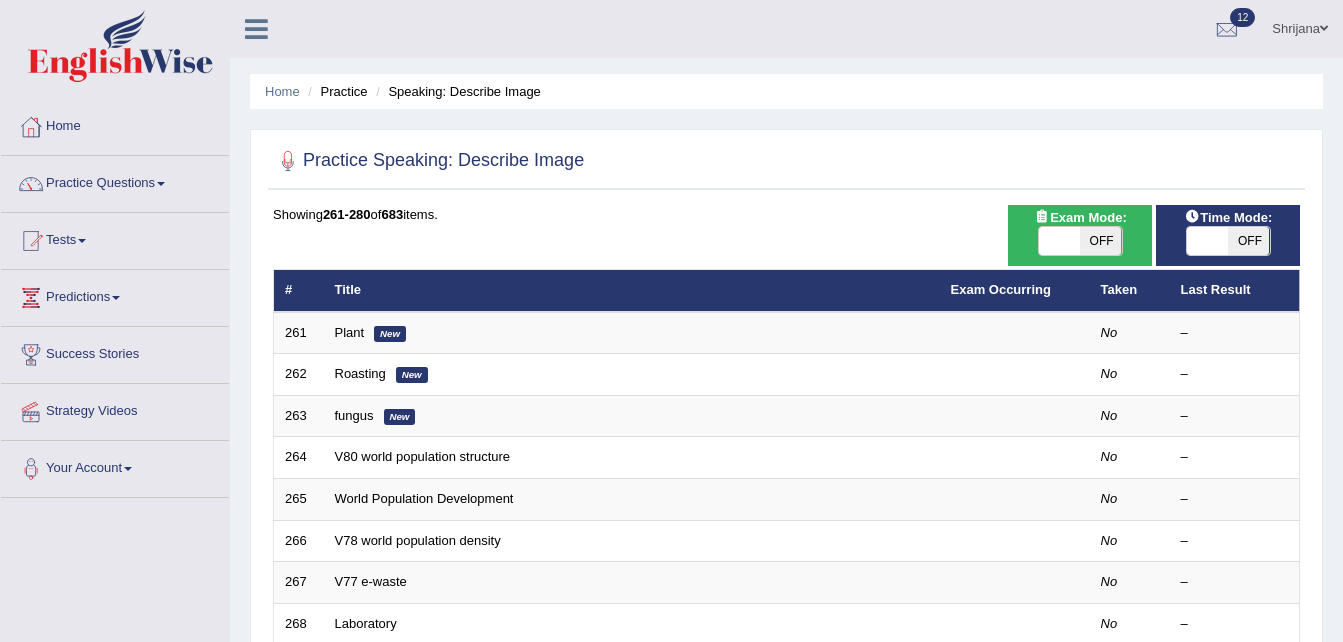 scroll, scrollTop: 0, scrollLeft: 0, axis: both 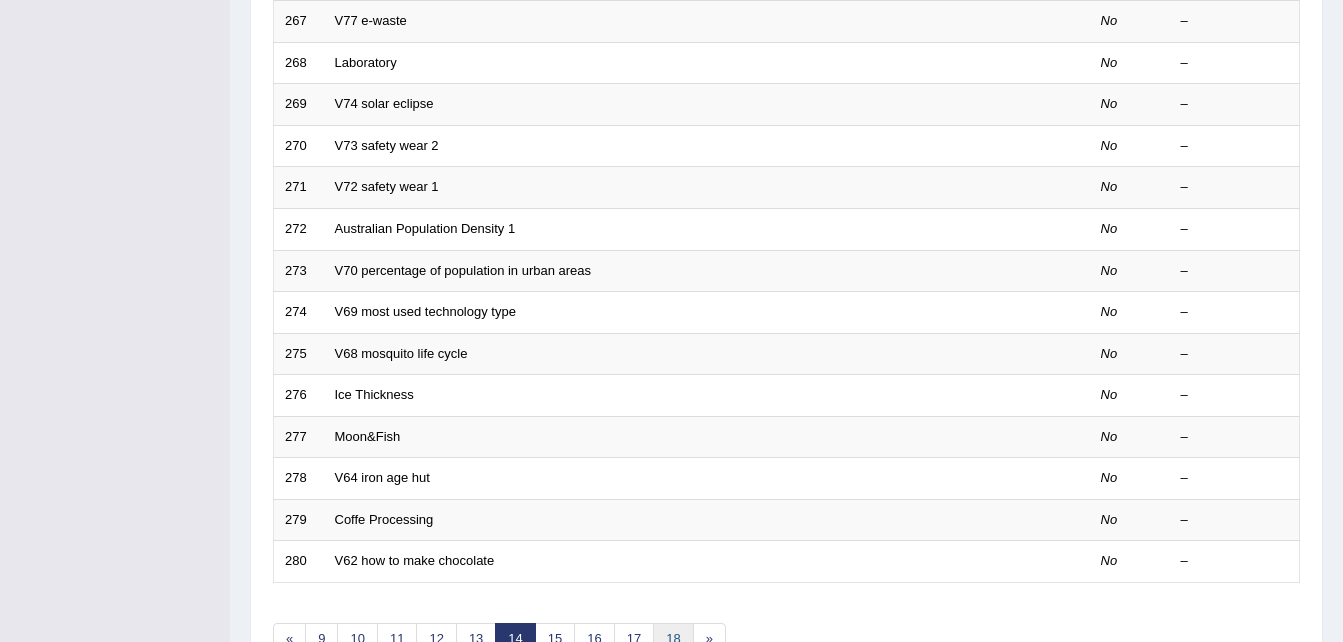 click on "18" at bounding box center (673, 639) 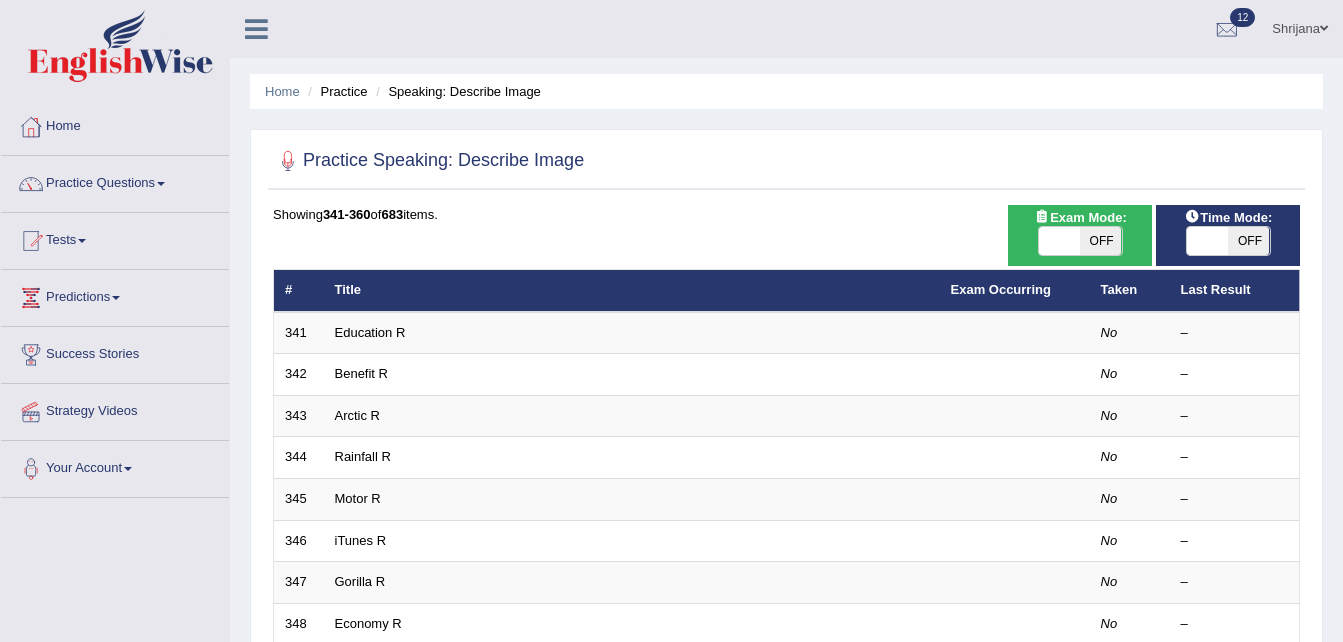 scroll, scrollTop: 0, scrollLeft: 0, axis: both 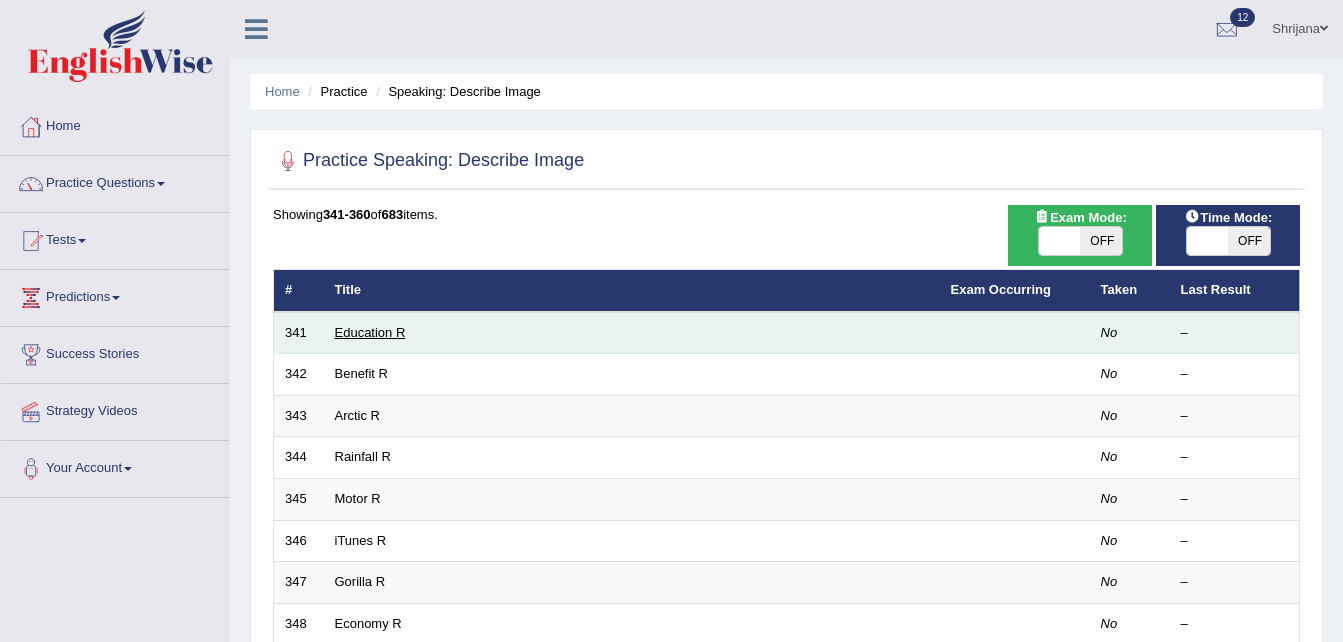 click on "Education R" at bounding box center [370, 332] 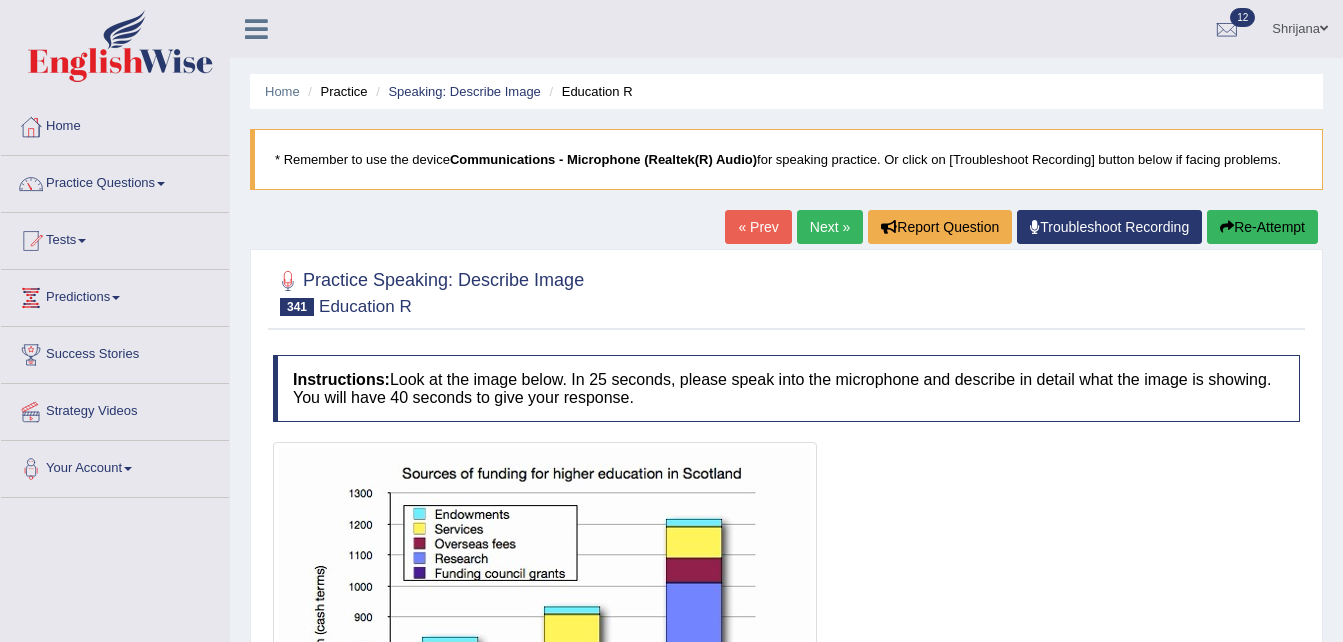 scroll, scrollTop: 0, scrollLeft: 0, axis: both 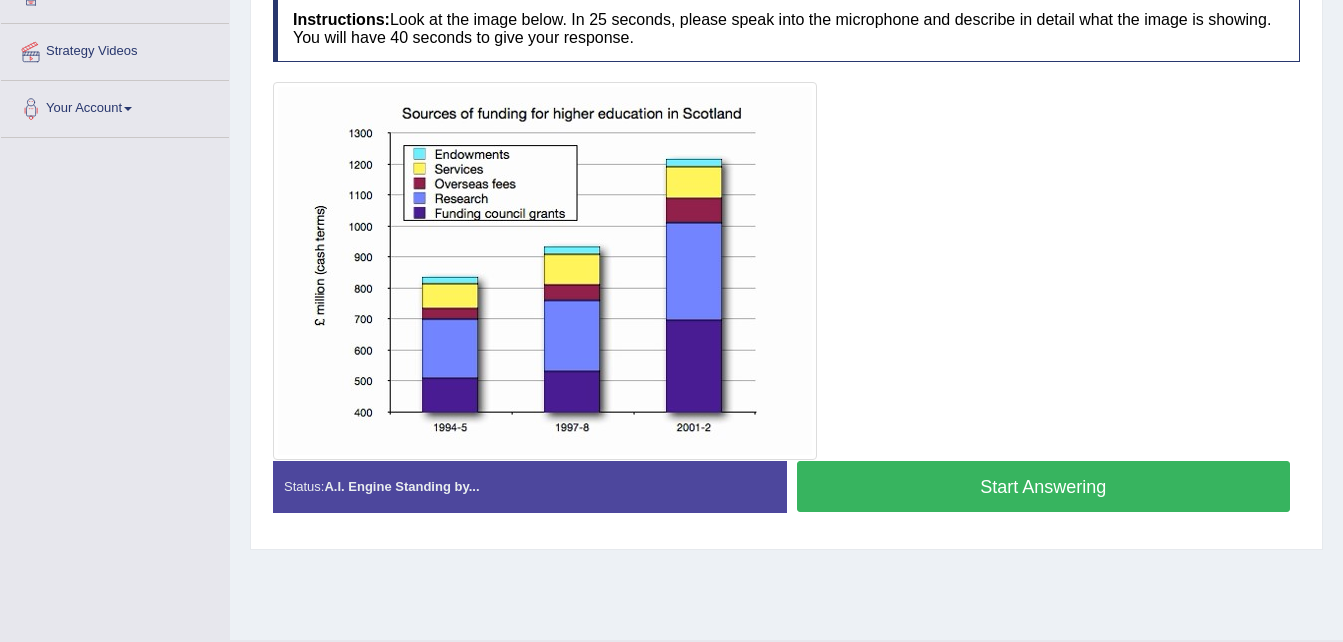 click on "Start Answering" at bounding box center [1044, 486] 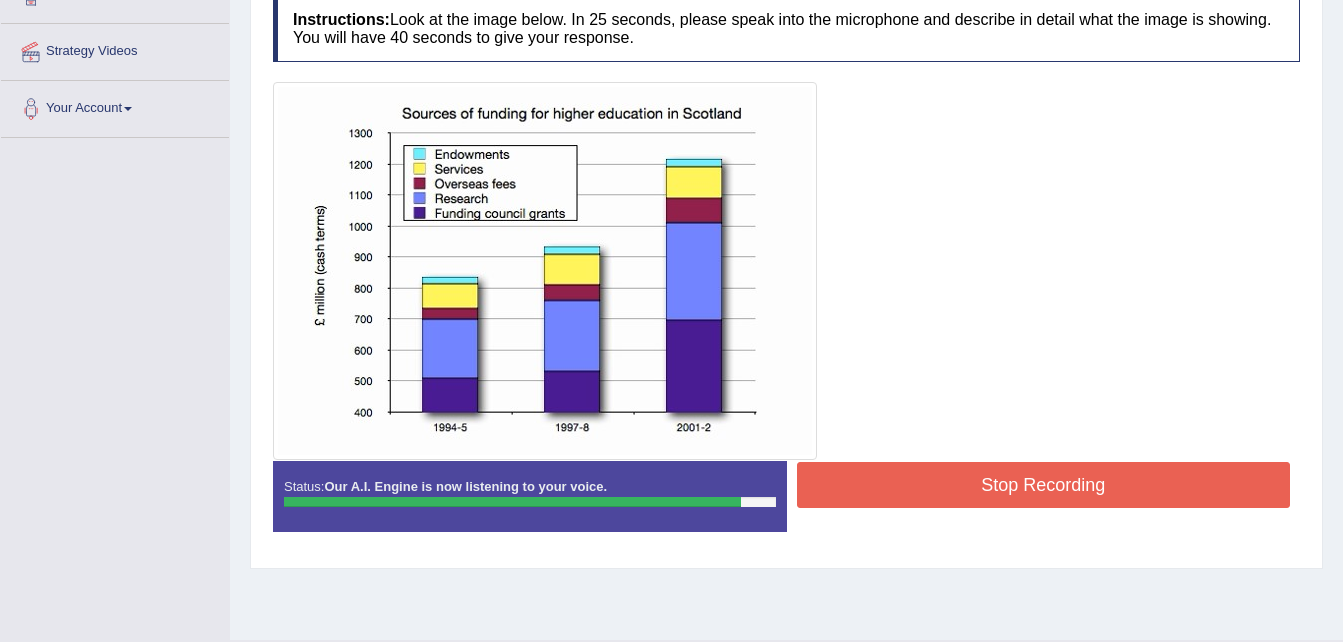 click on "Stop Recording" at bounding box center [1044, 485] 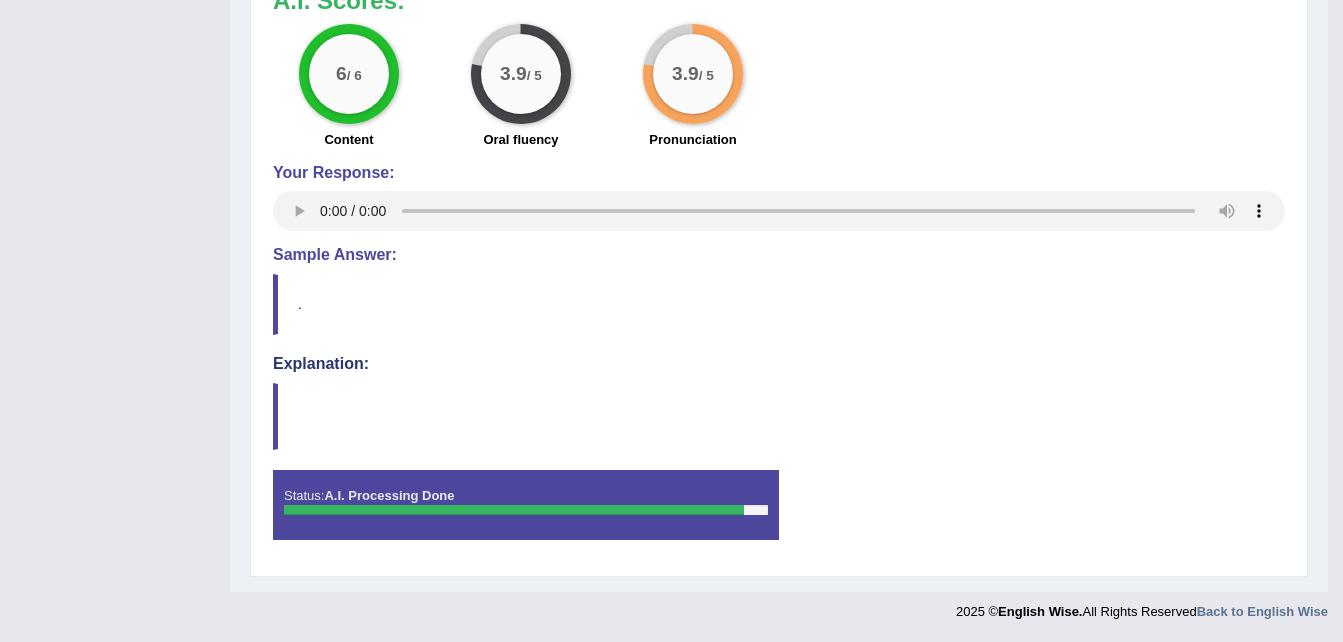 scroll, scrollTop: 310, scrollLeft: 0, axis: vertical 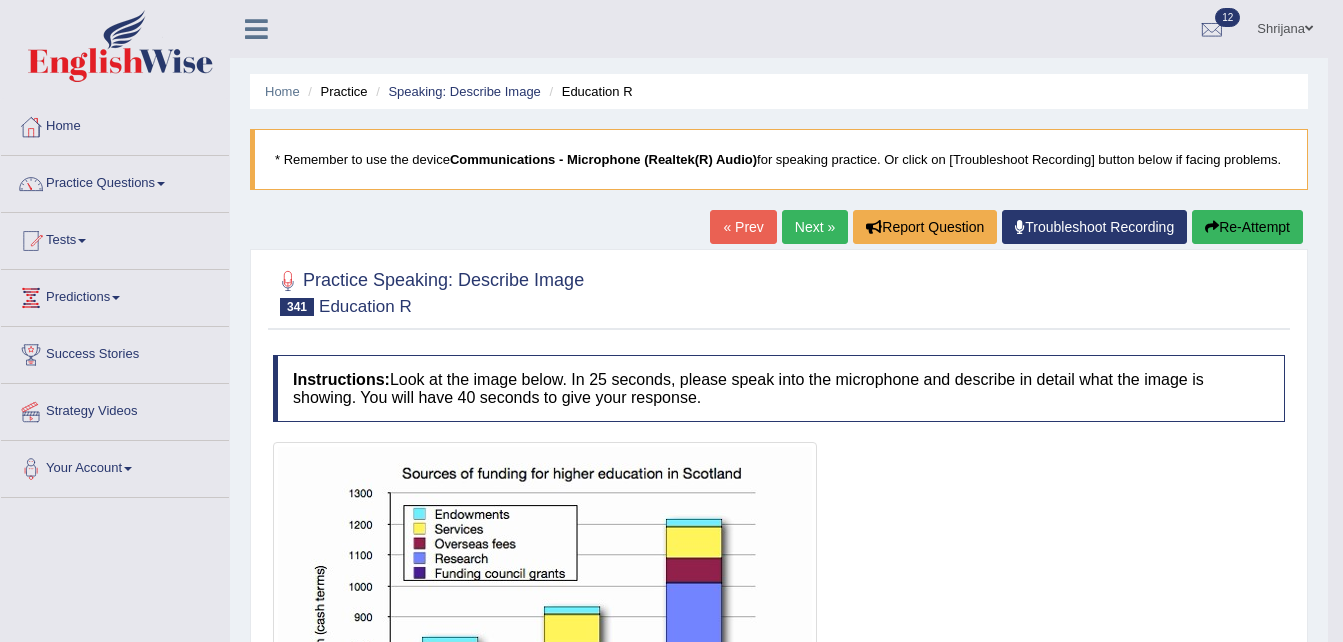 click on "Next »" at bounding box center [815, 227] 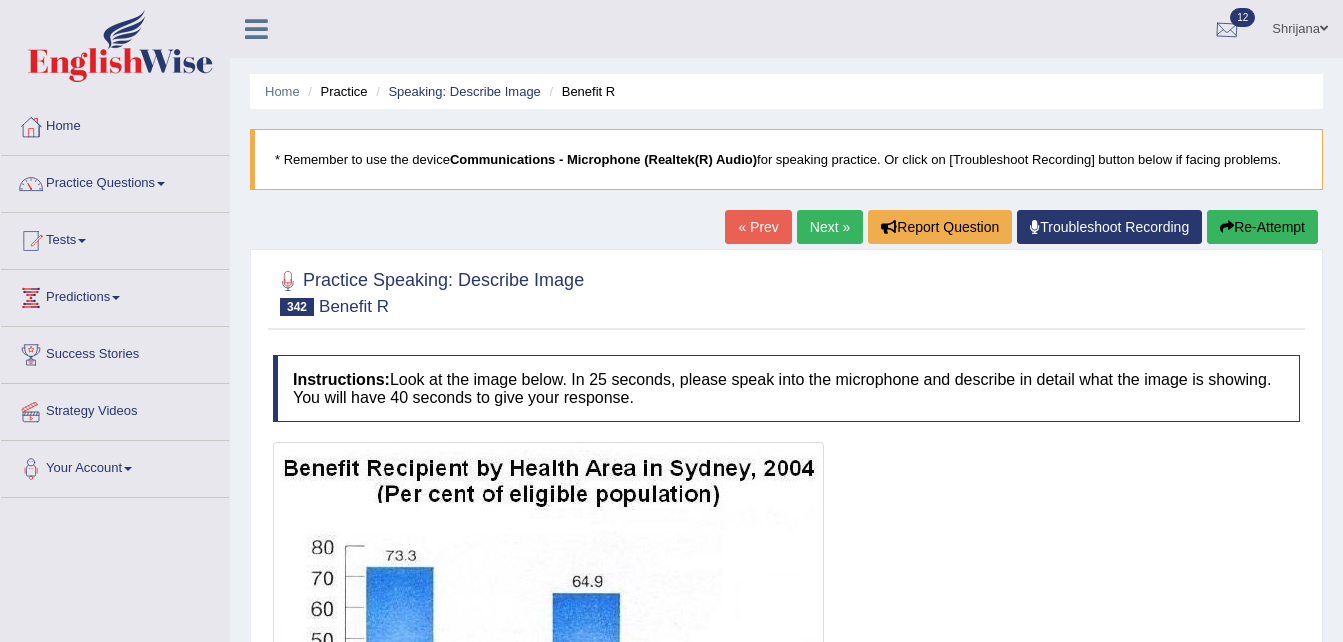 scroll, scrollTop: 0, scrollLeft: 0, axis: both 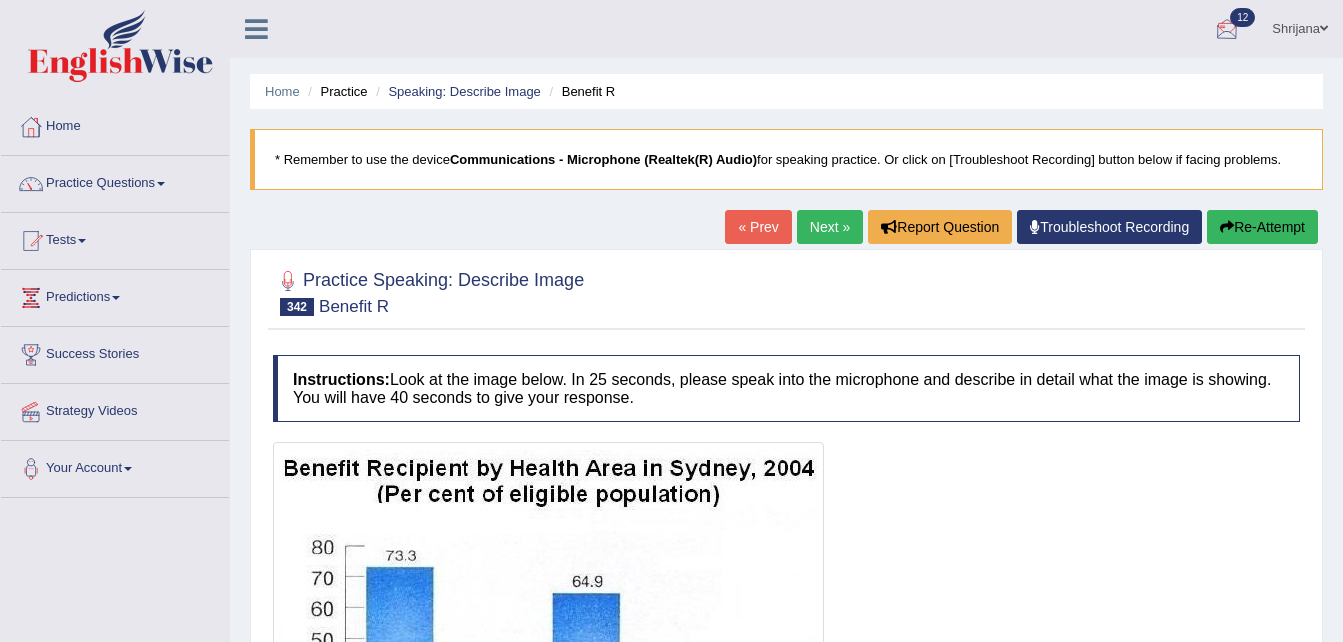 click at bounding box center [1227, 30] 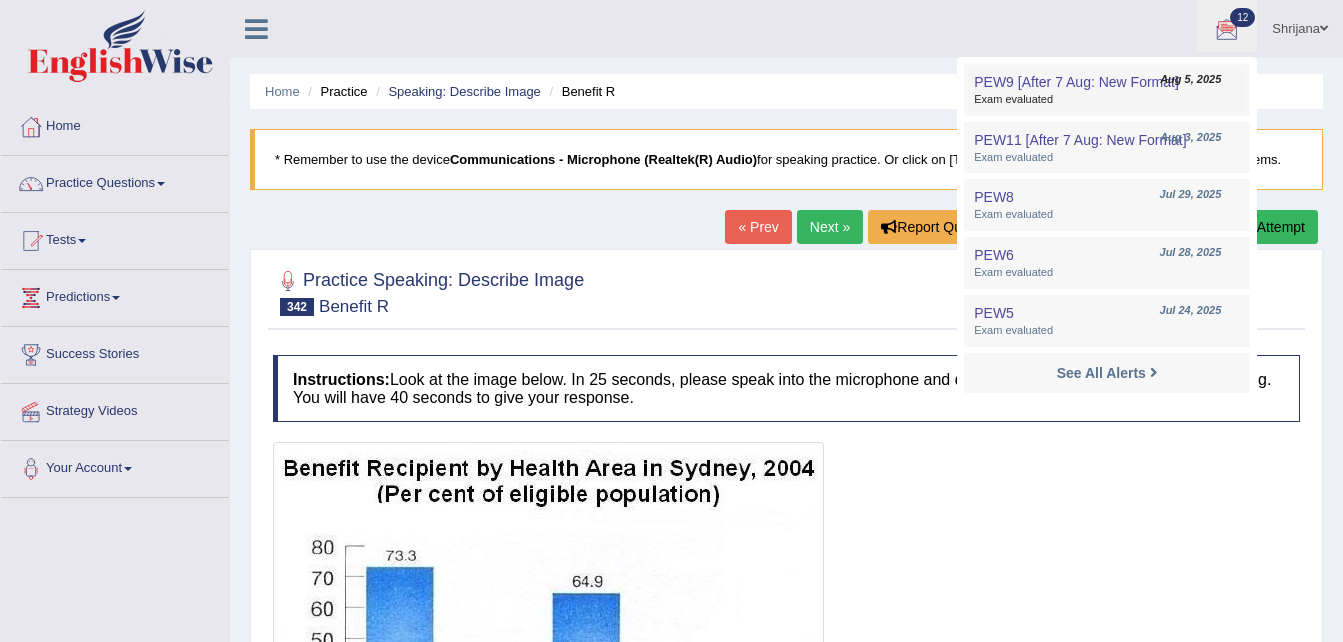 click on "Exam evaluated" at bounding box center (1107, 100) 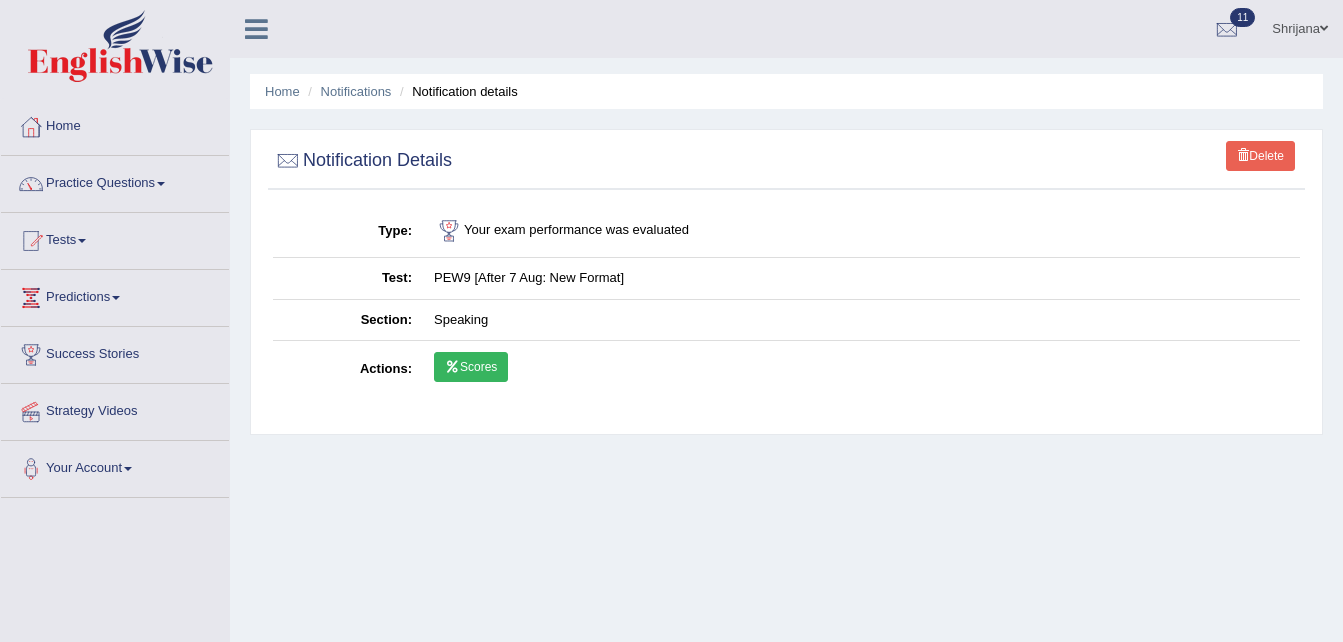 scroll, scrollTop: 0, scrollLeft: 0, axis: both 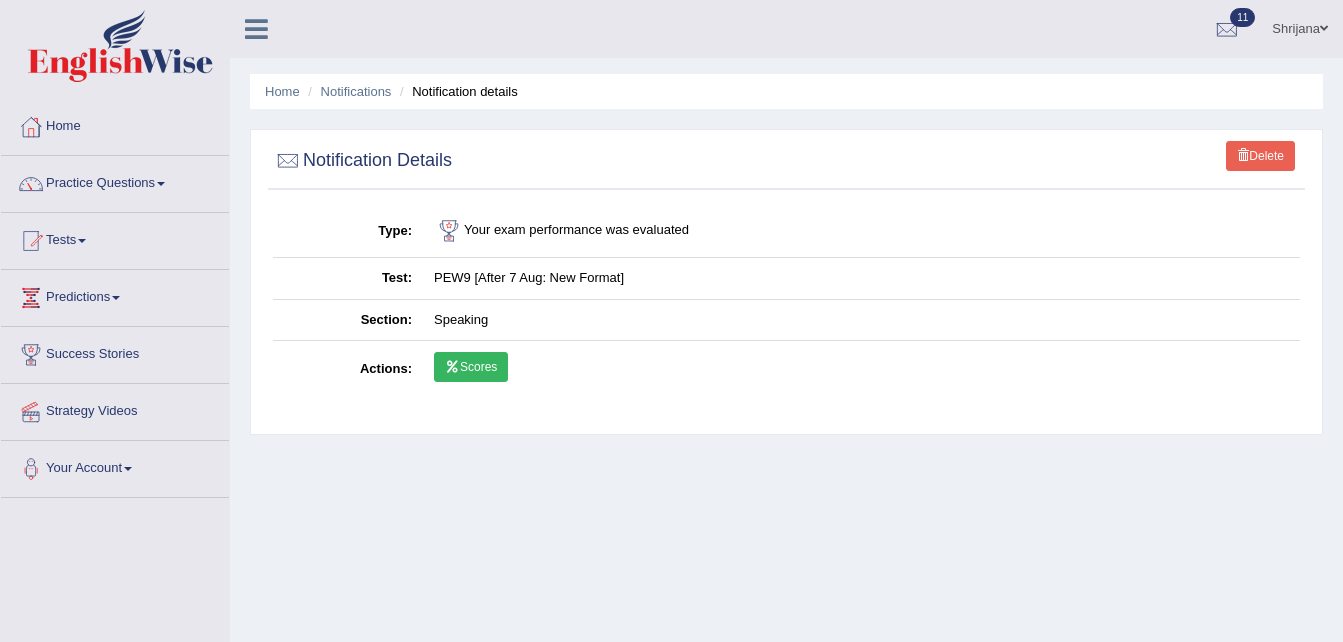 click on "Scores" at bounding box center [471, 367] 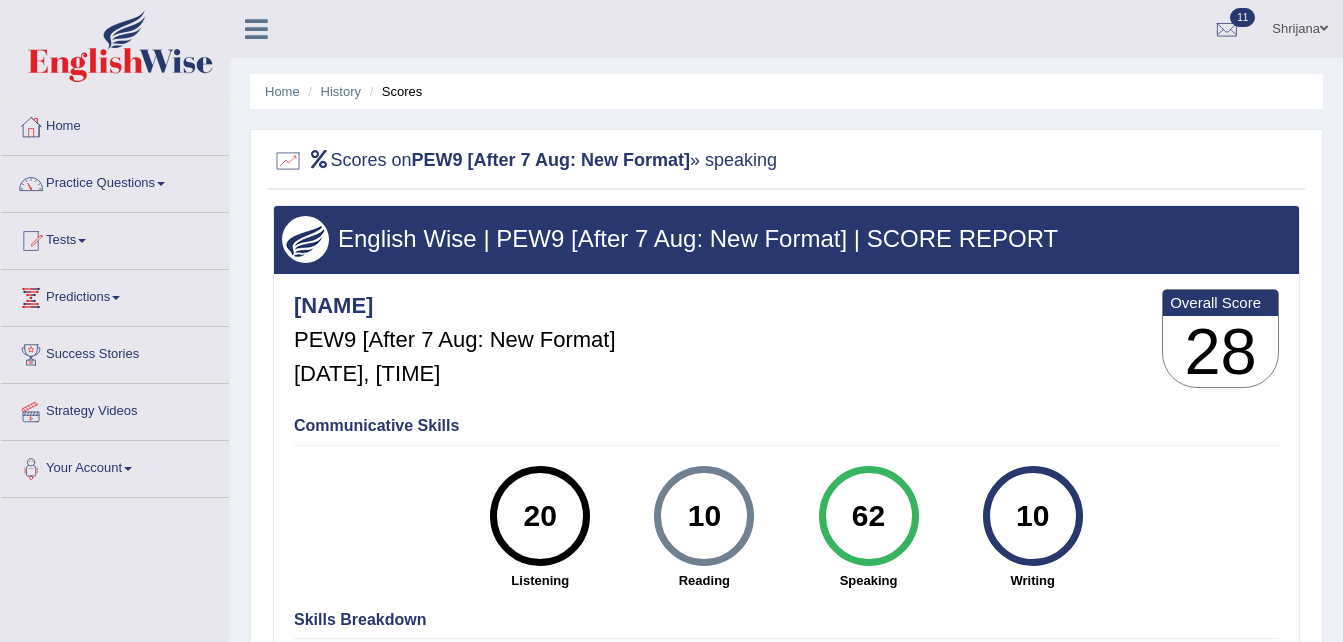 scroll, scrollTop: 0, scrollLeft: 0, axis: both 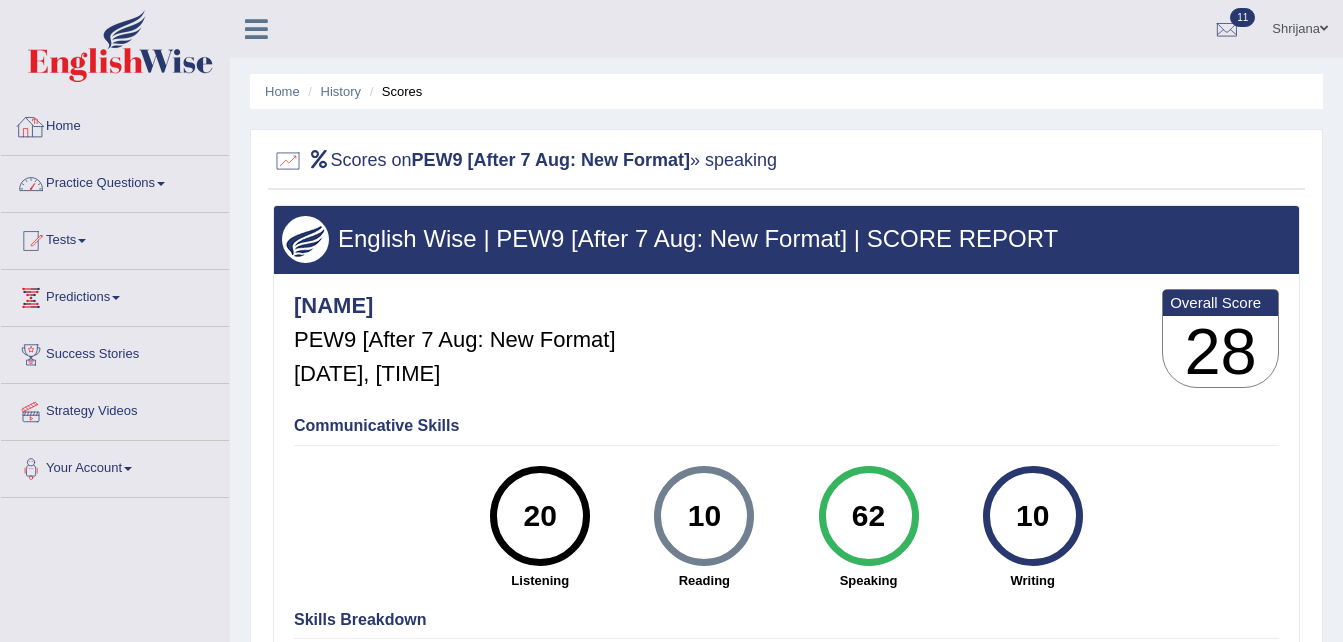 click on "Practice Questions" at bounding box center (115, 181) 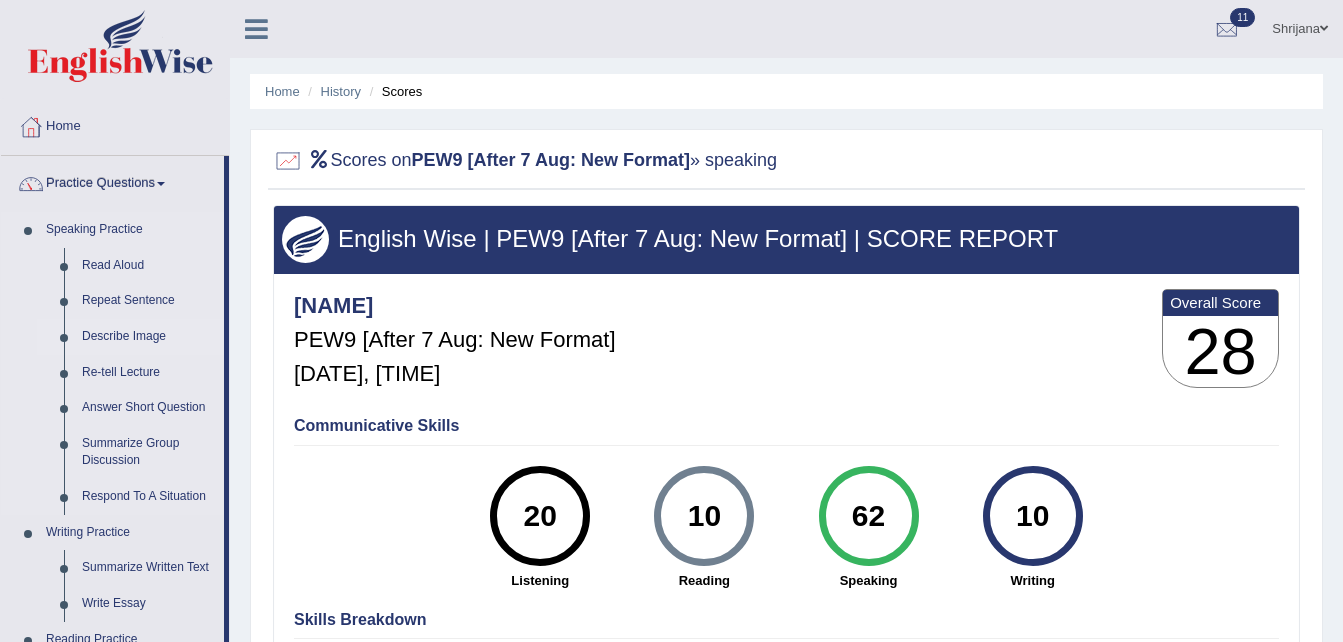 click on "Describe Image" at bounding box center [148, 337] 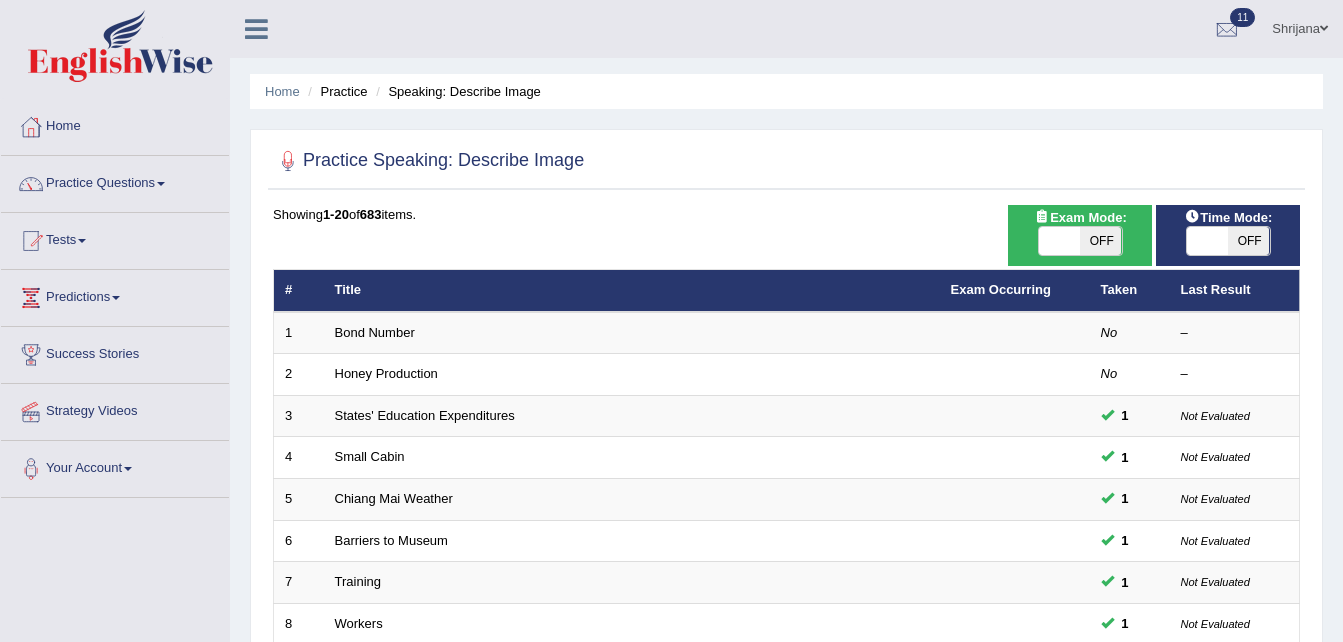 scroll, scrollTop: 0, scrollLeft: 0, axis: both 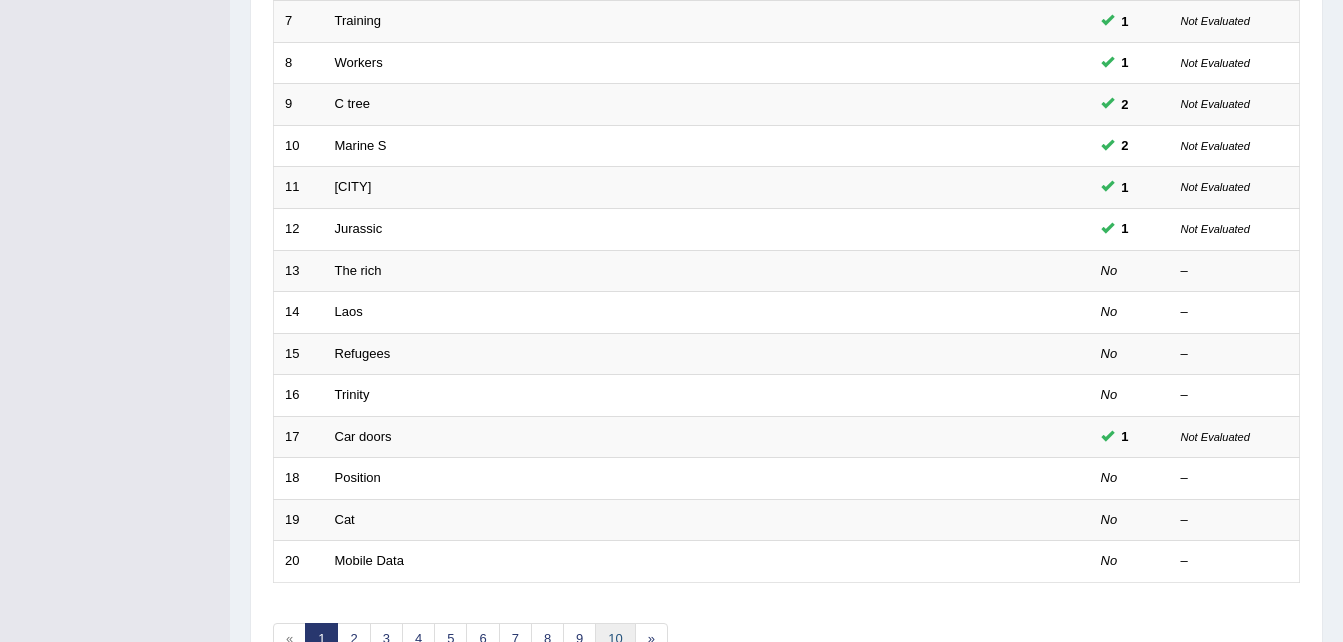 click on "10" at bounding box center [615, 639] 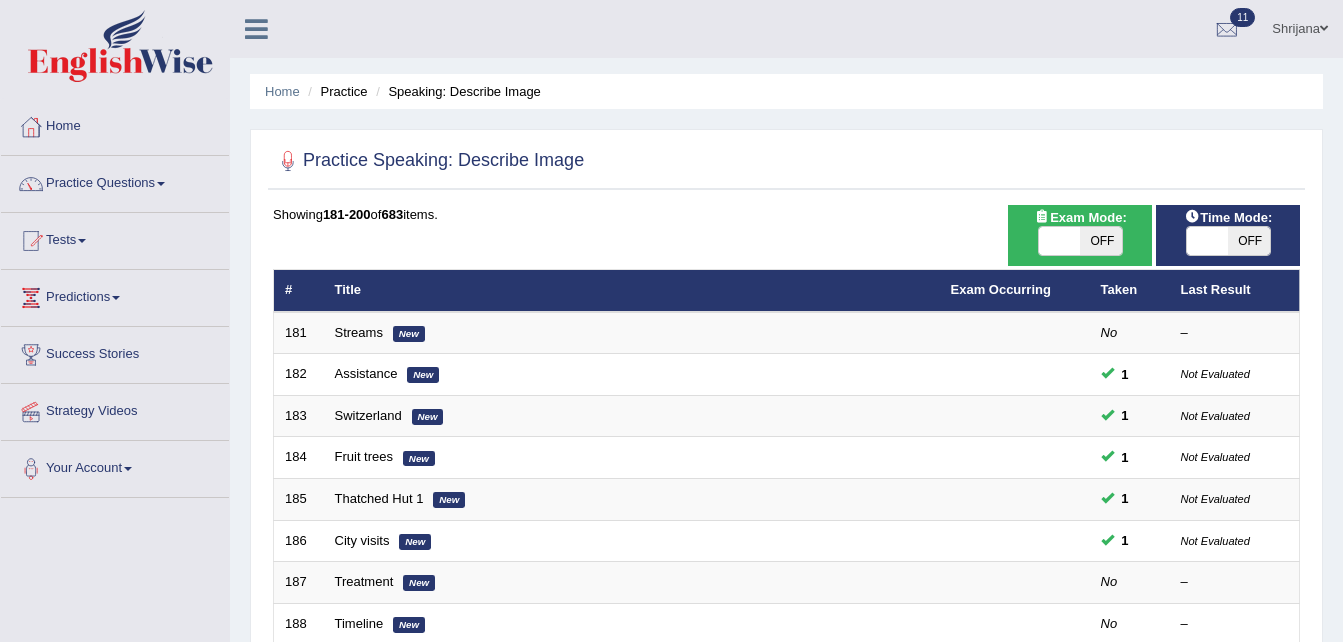 scroll, scrollTop: 561, scrollLeft: 0, axis: vertical 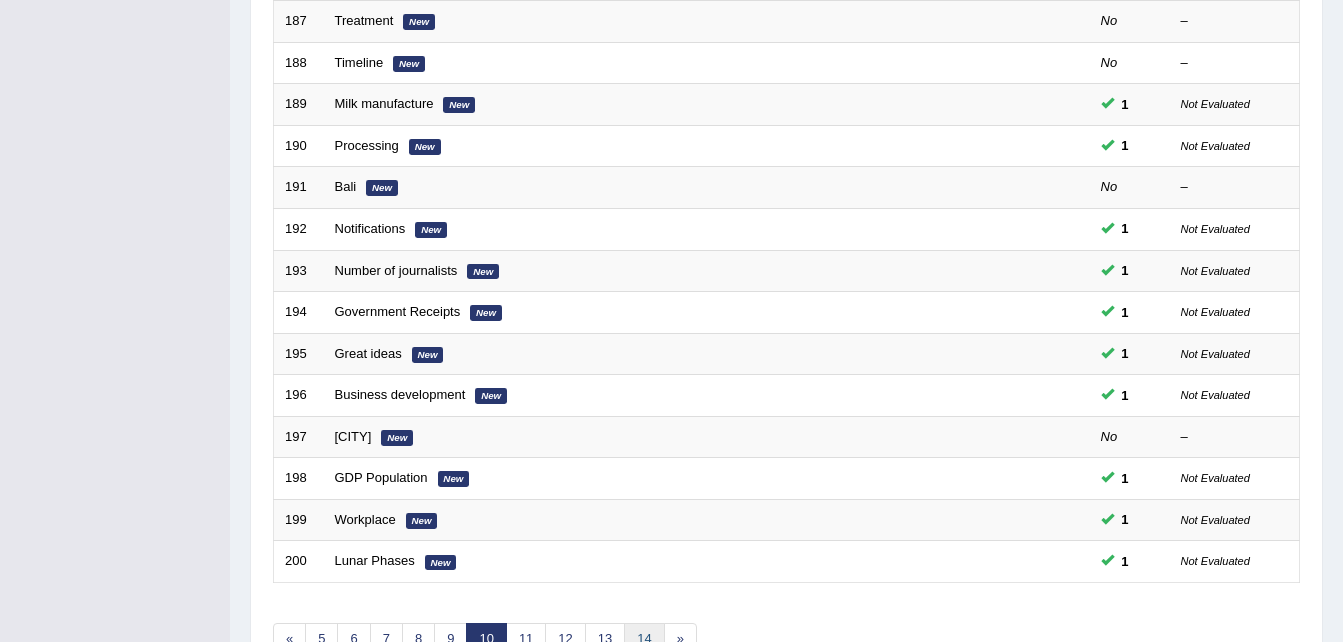 click on "14" at bounding box center [644, 639] 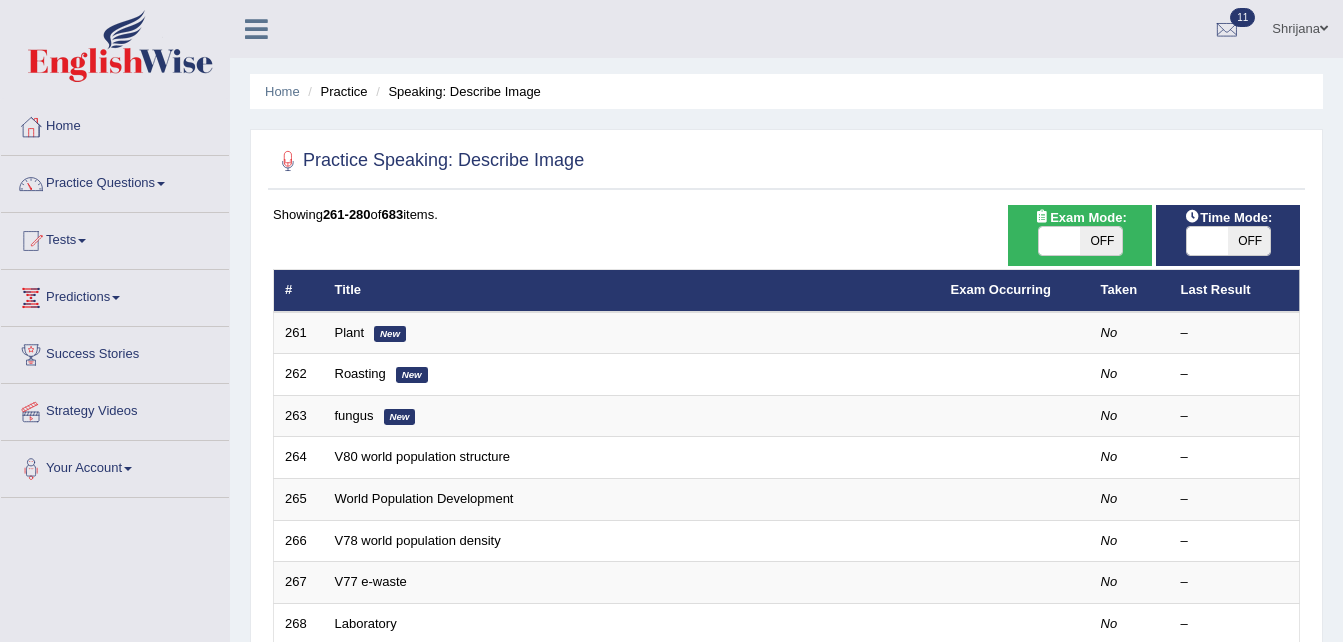 scroll, scrollTop: 561, scrollLeft: 0, axis: vertical 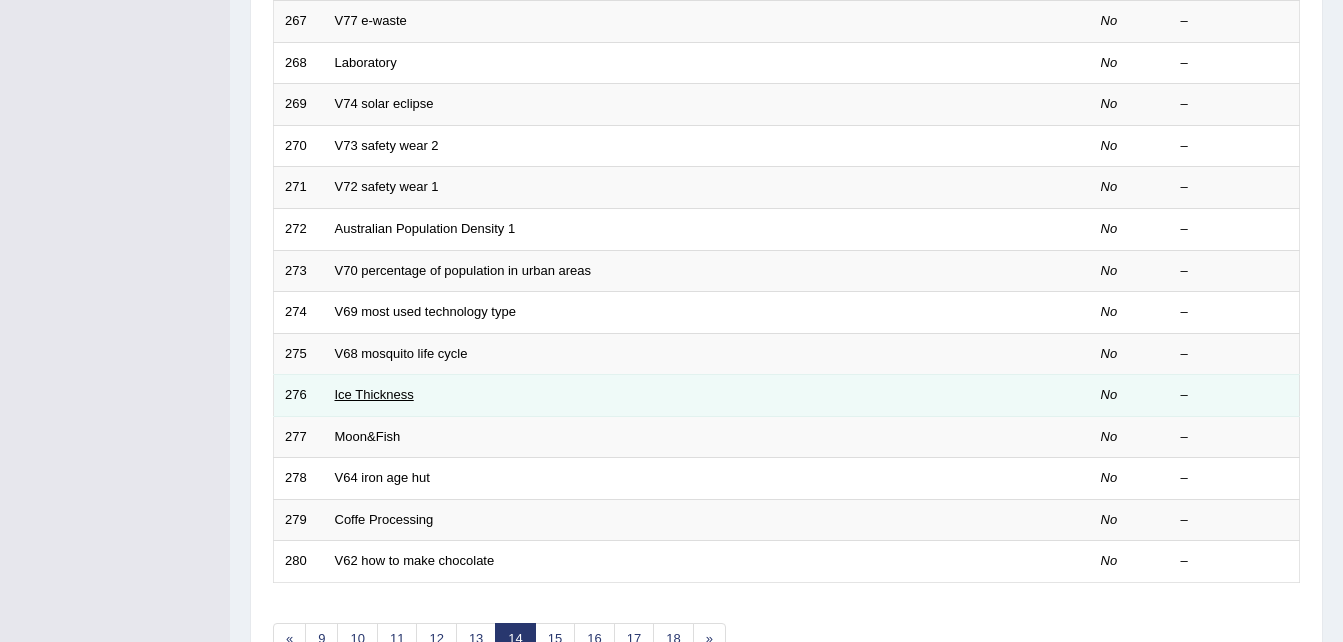 click on "Ice Thickness" at bounding box center (374, 394) 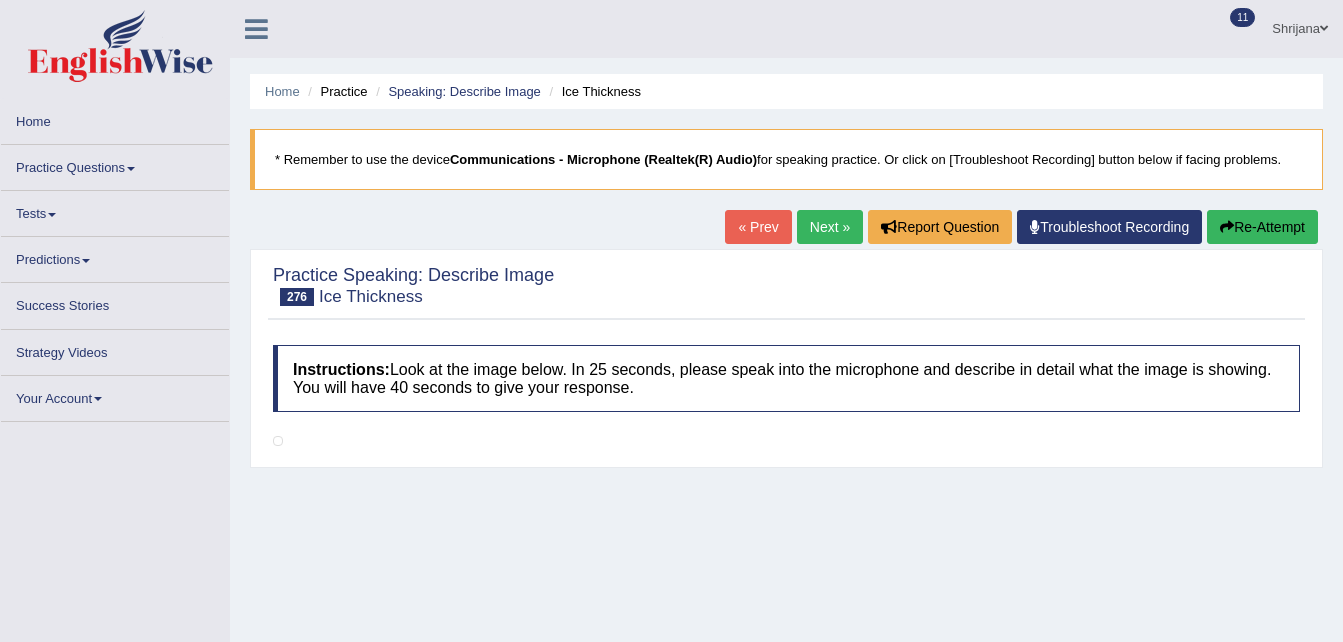 scroll, scrollTop: 32, scrollLeft: 0, axis: vertical 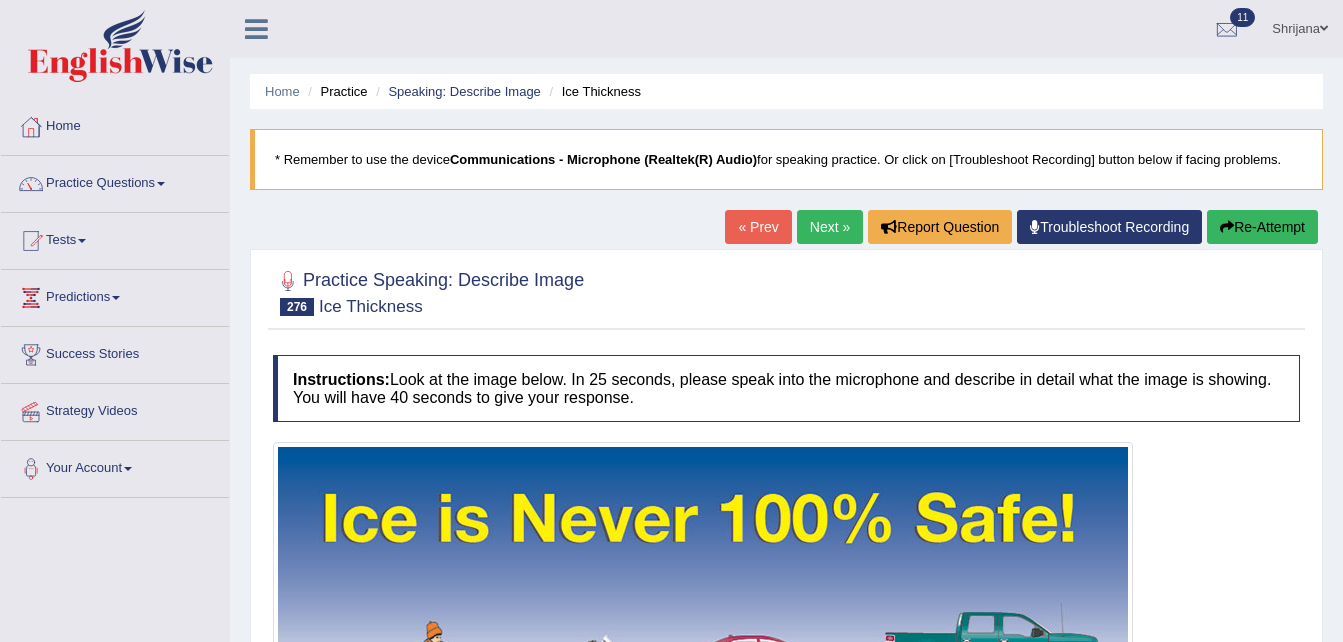 click on "Next »" at bounding box center [830, 227] 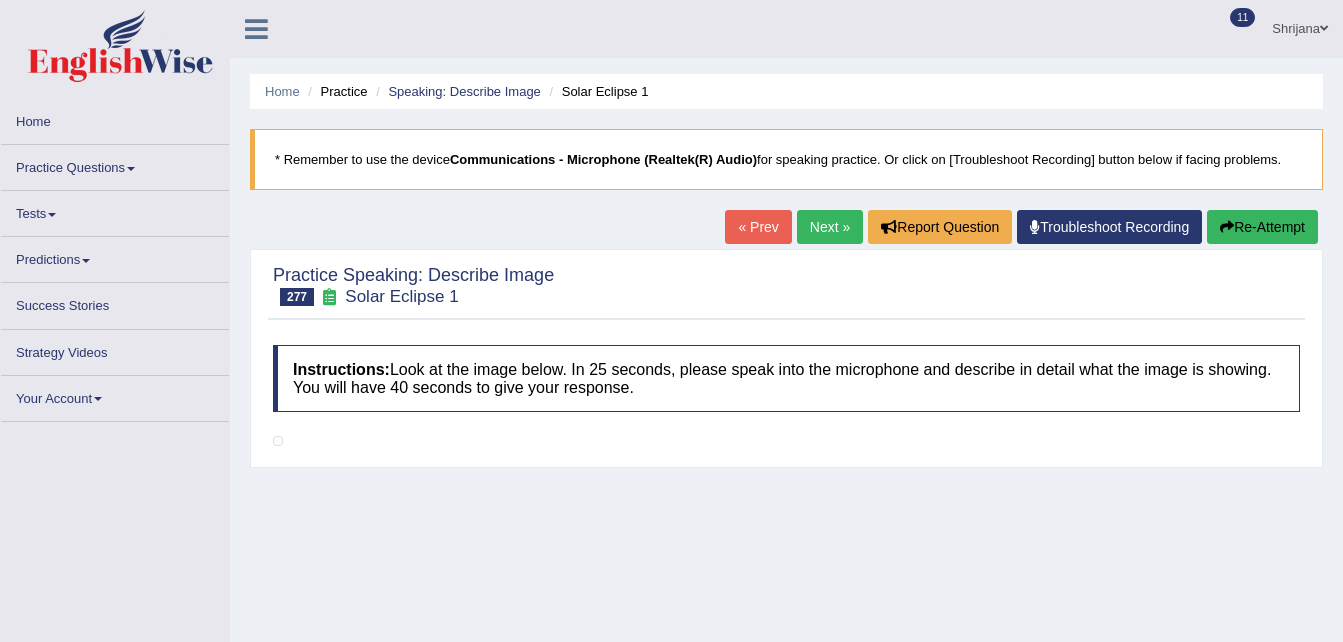 scroll, scrollTop: 0, scrollLeft: 0, axis: both 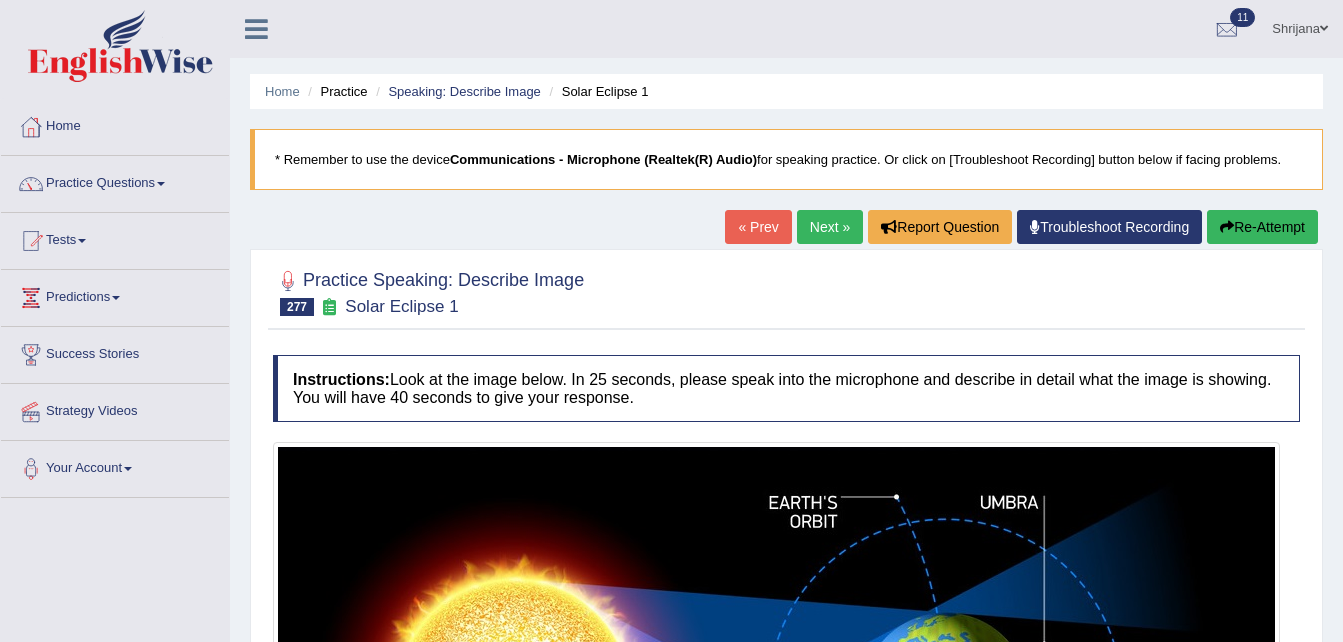 click on "« Prev" at bounding box center (758, 227) 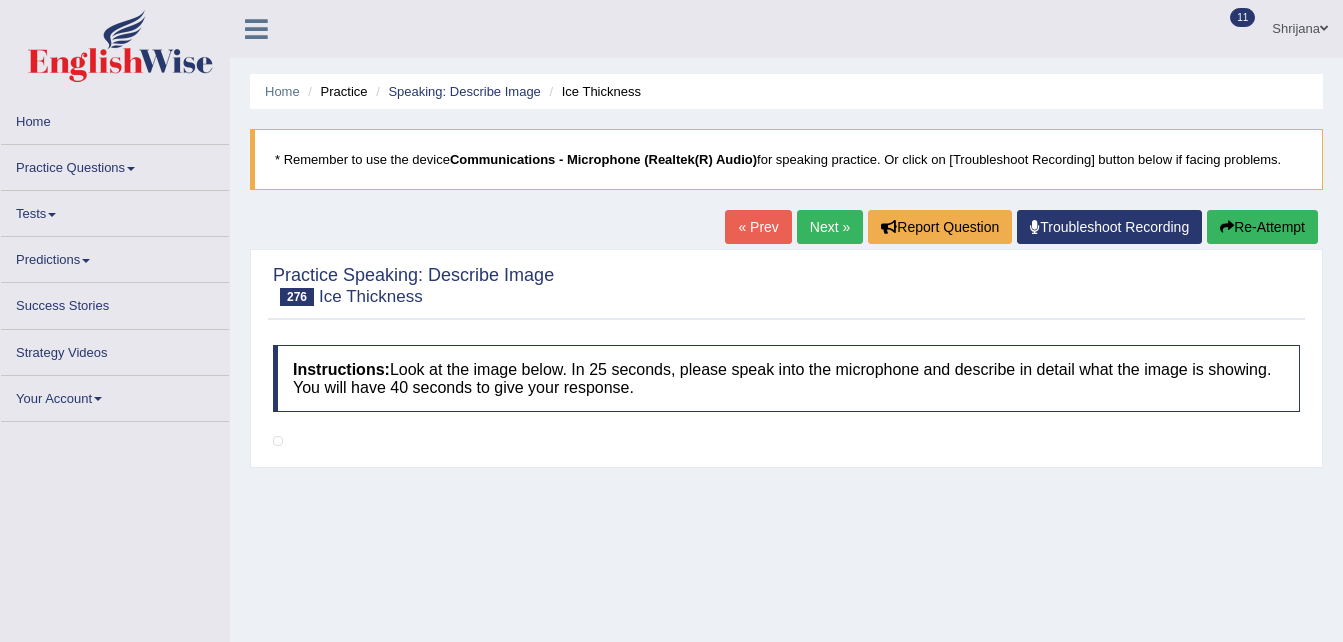 scroll, scrollTop: 0, scrollLeft: 0, axis: both 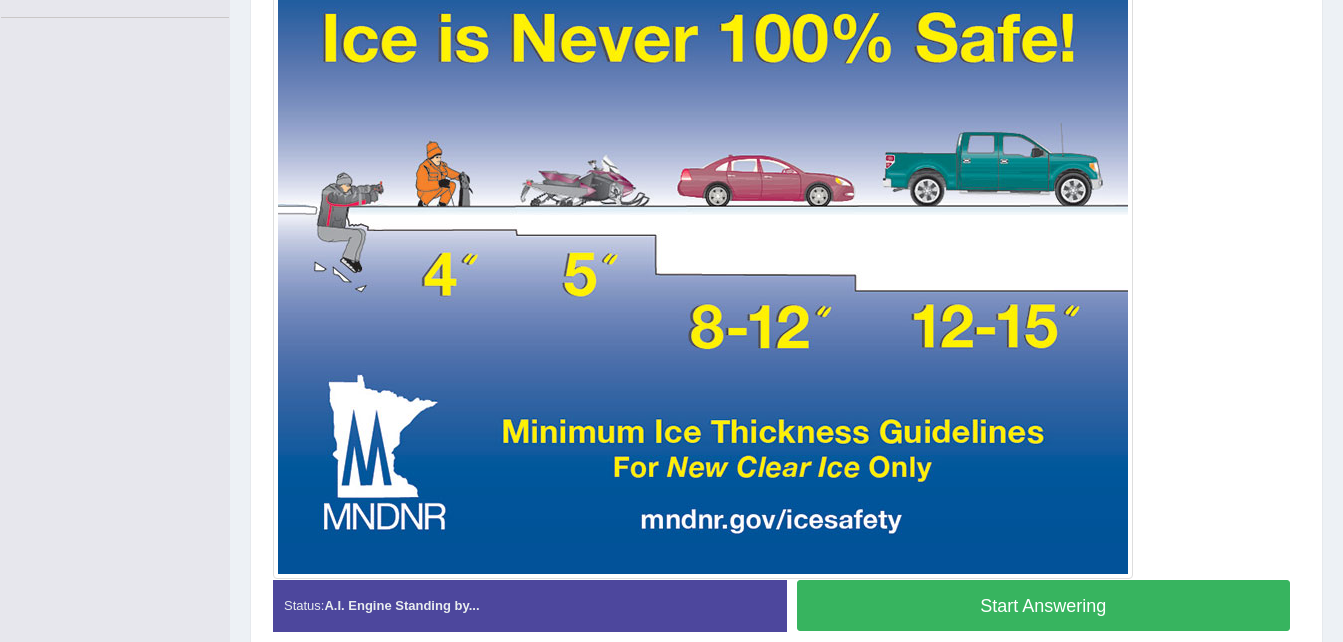 click on "Start Answering" at bounding box center (1044, 605) 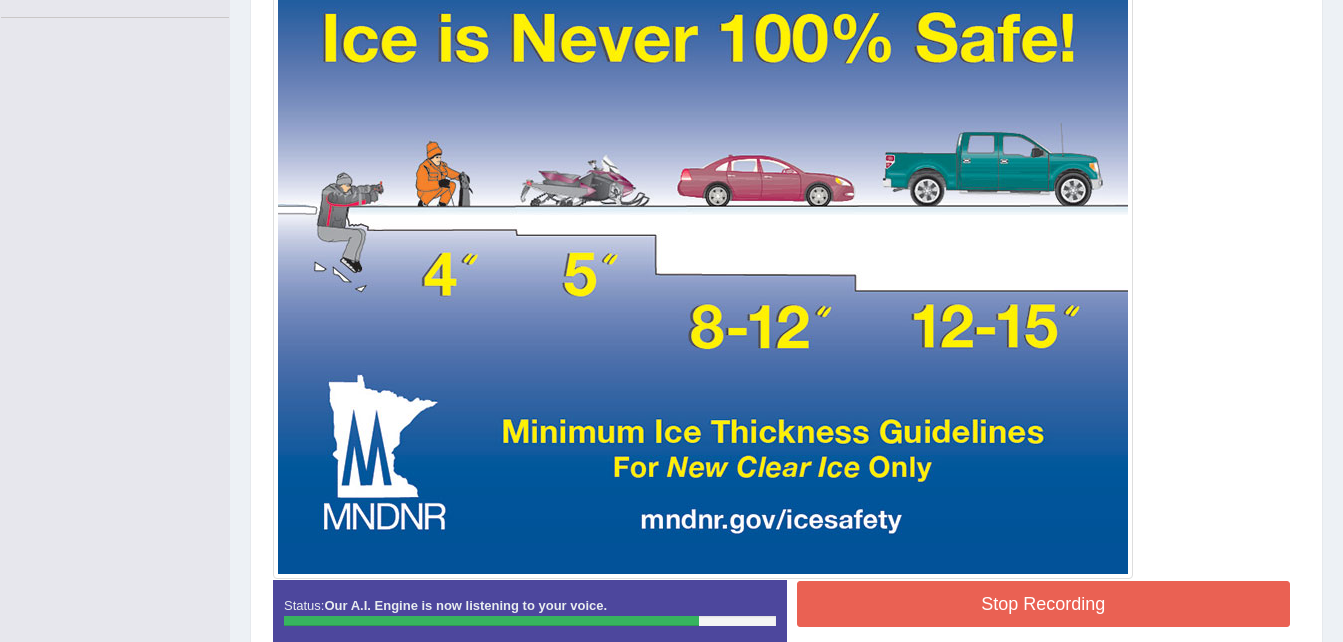 click on "Stop Recording" at bounding box center [1044, 604] 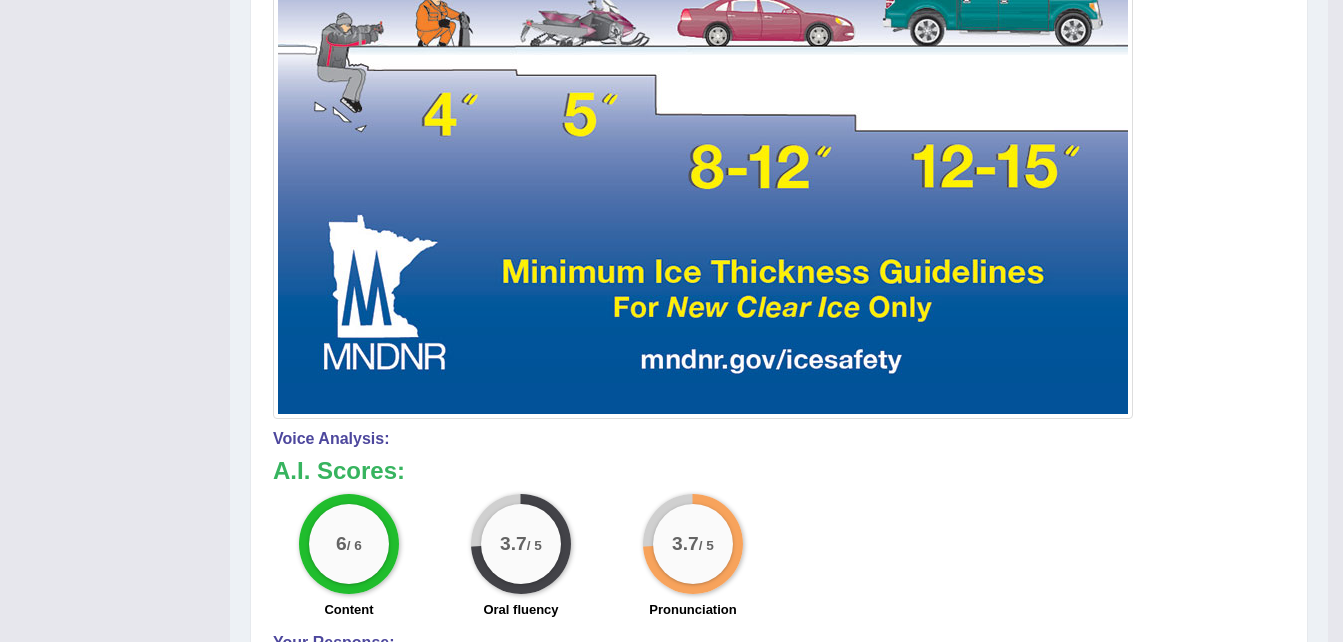 scroll, scrollTop: 79, scrollLeft: 0, axis: vertical 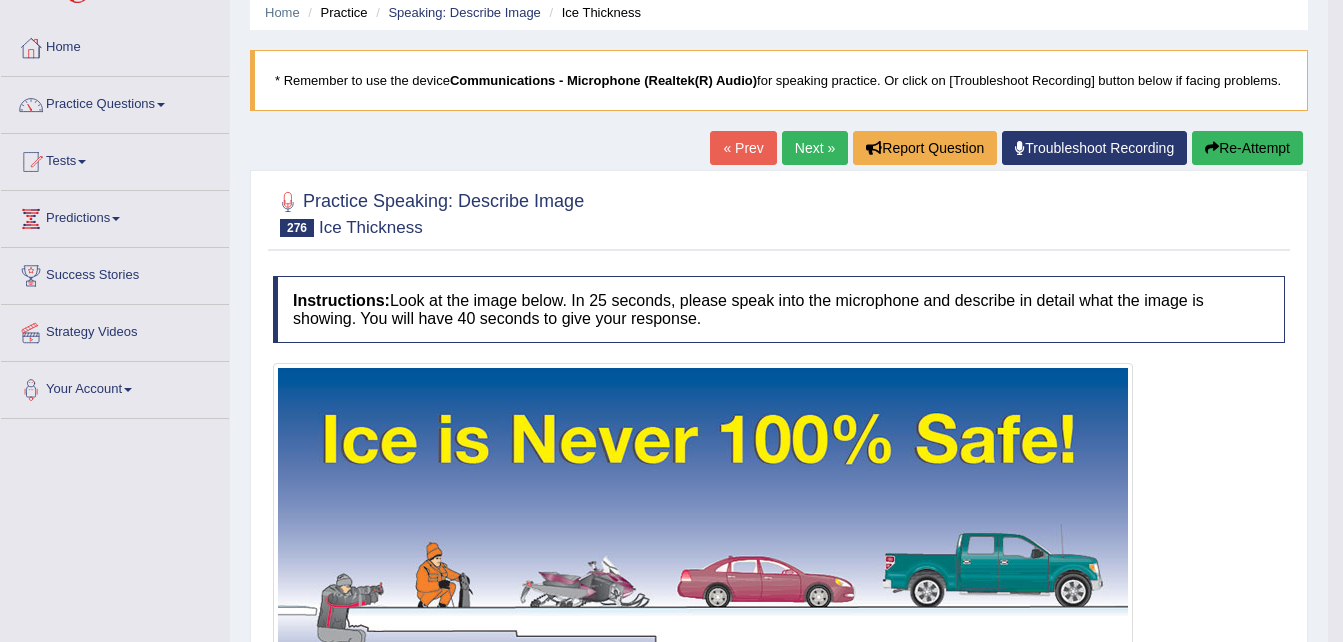 click on "Next »" at bounding box center (815, 148) 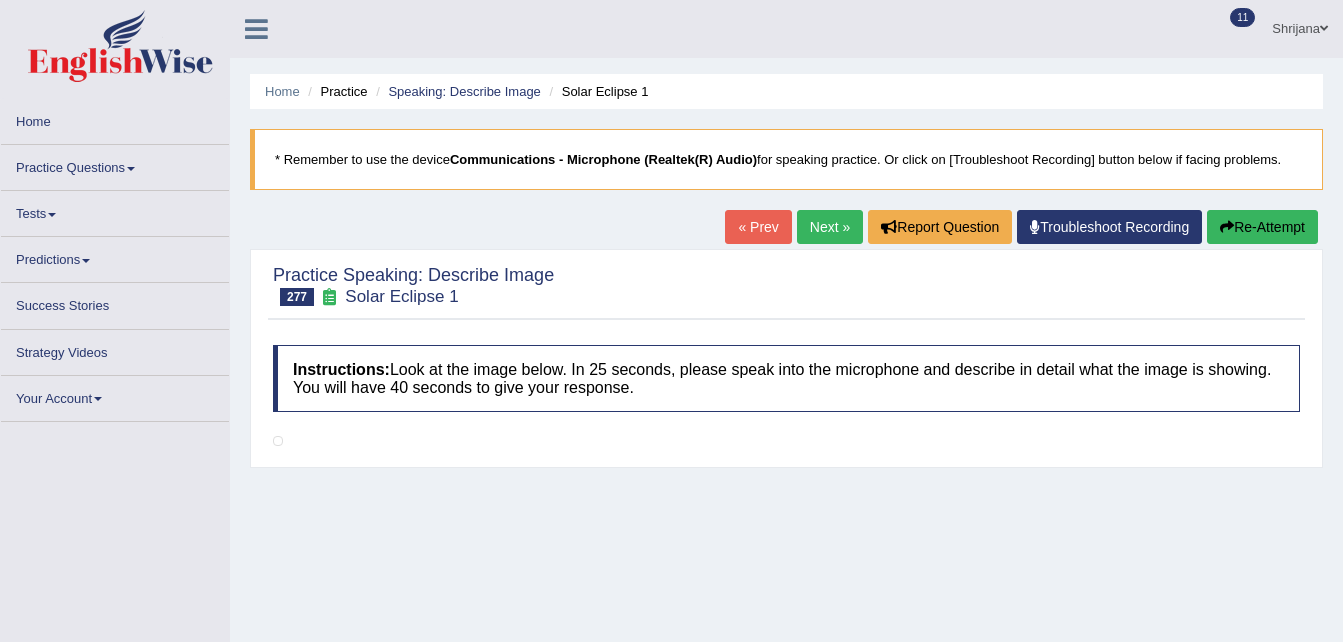 scroll, scrollTop: 0, scrollLeft: 0, axis: both 